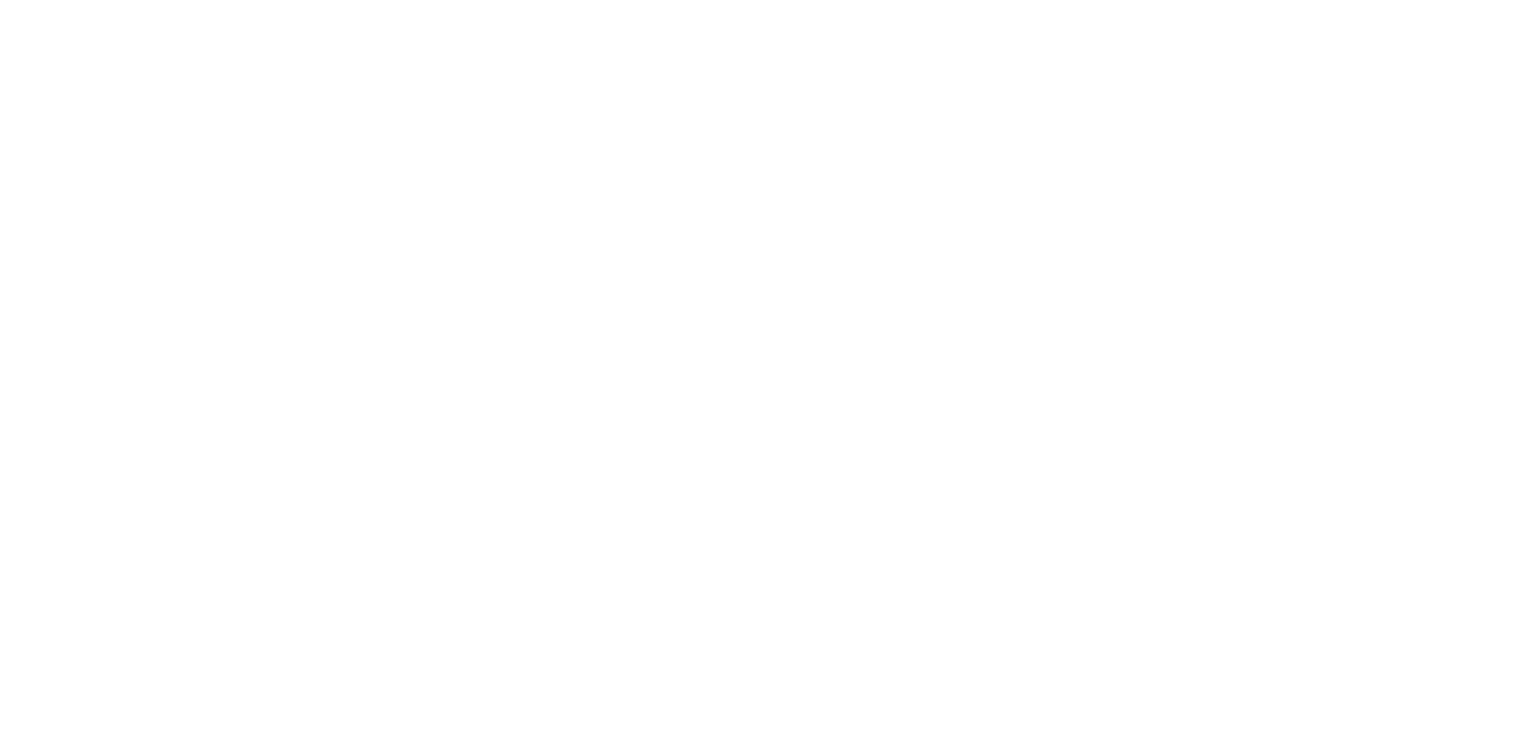 scroll, scrollTop: 0, scrollLeft: 0, axis: both 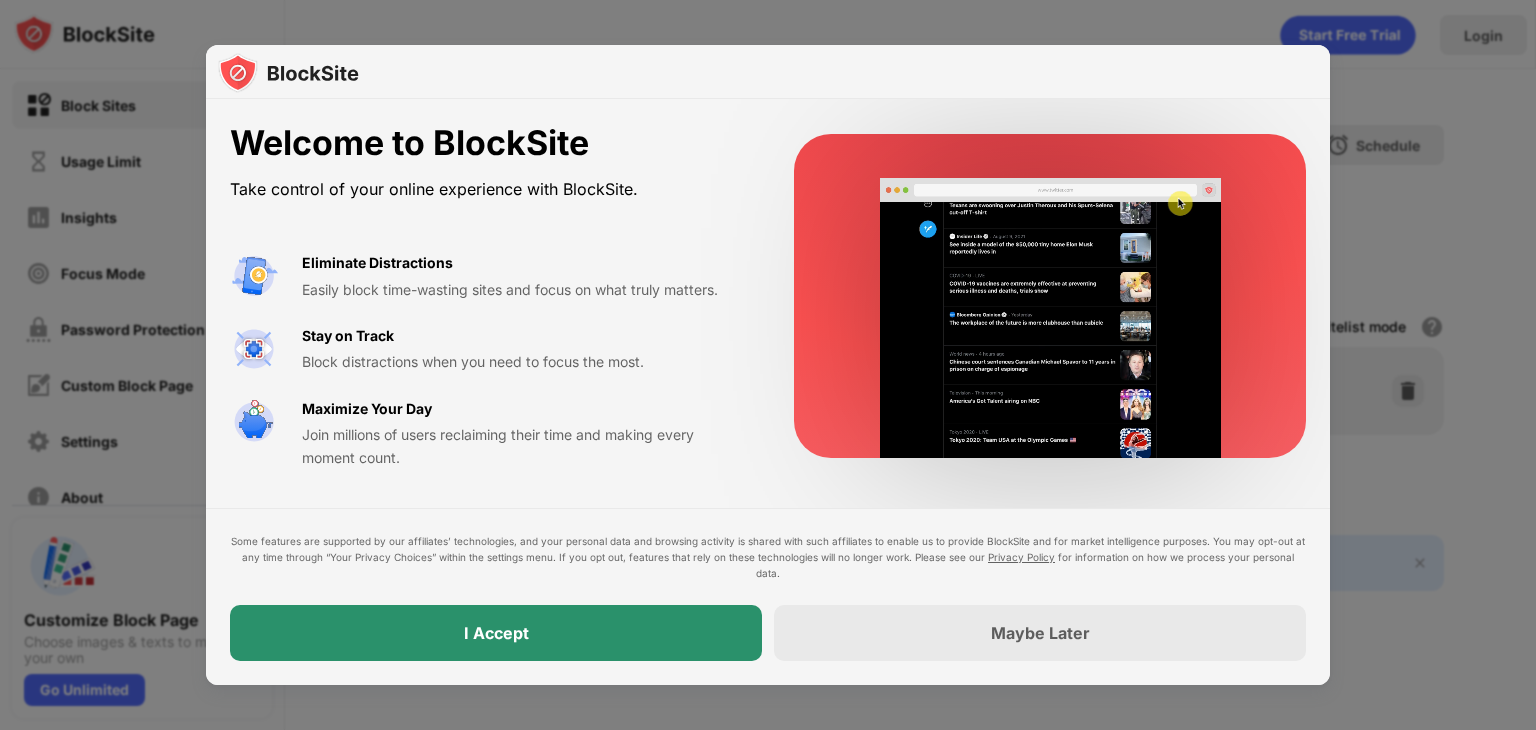 click on "I Accept" at bounding box center [496, 633] 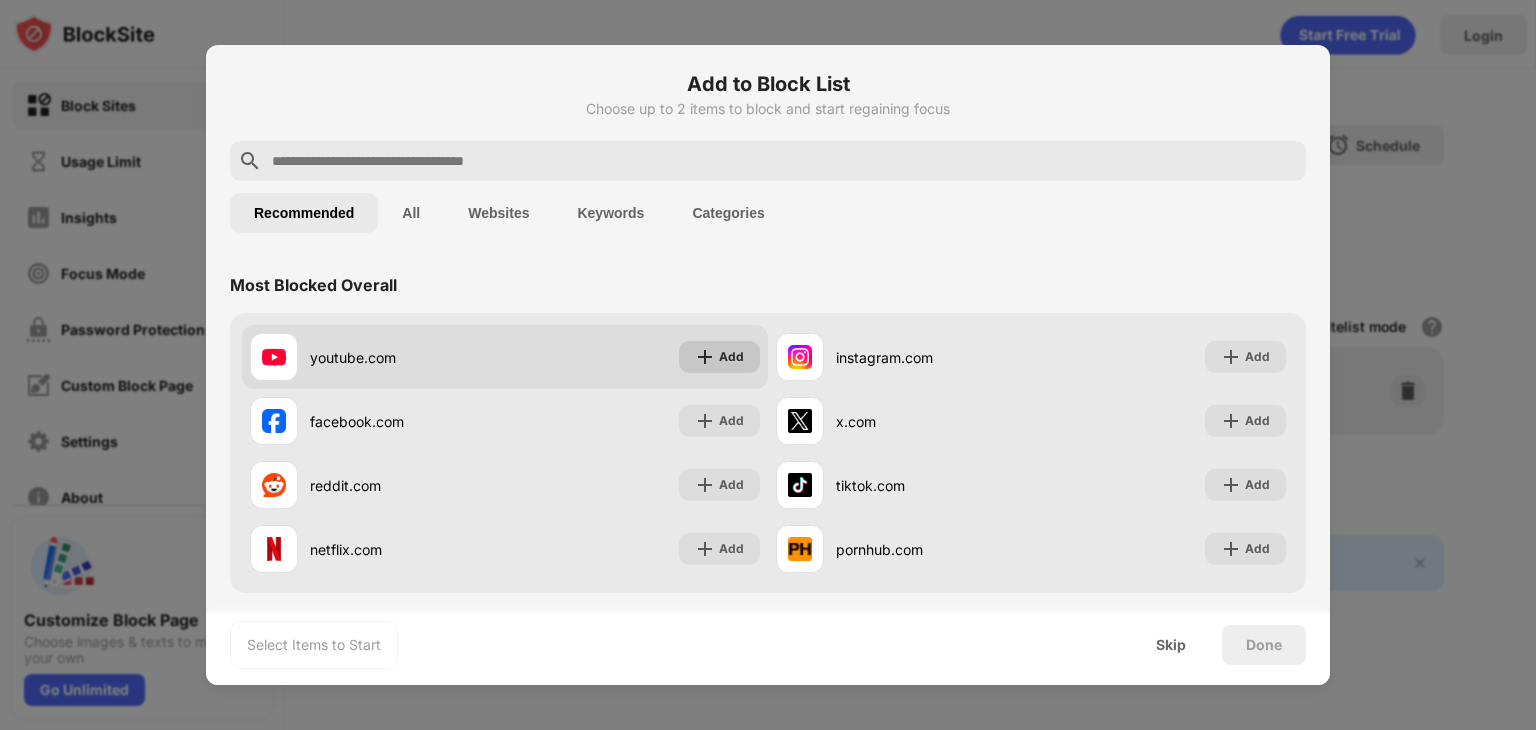 click at bounding box center [705, 357] 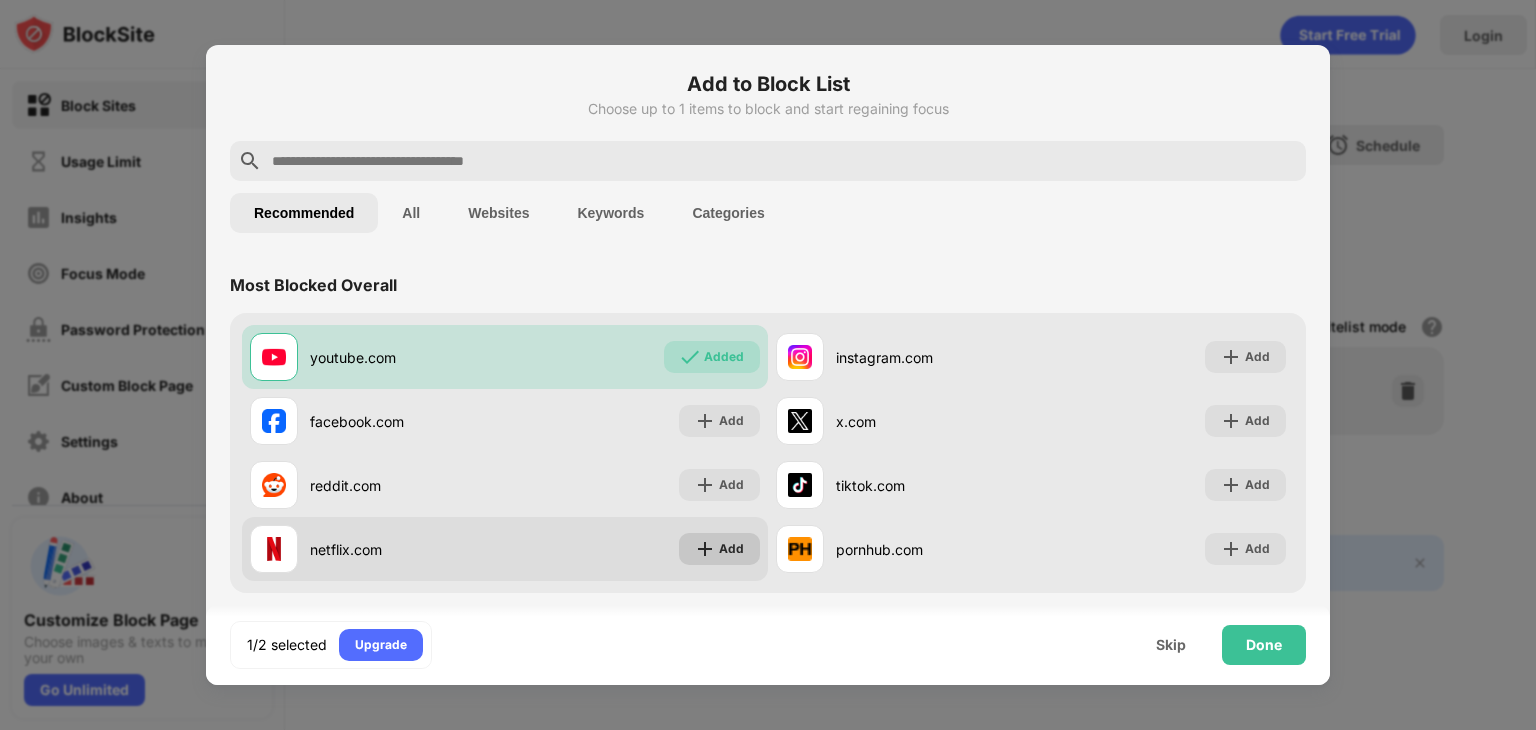 click at bounding box center (705, 549) 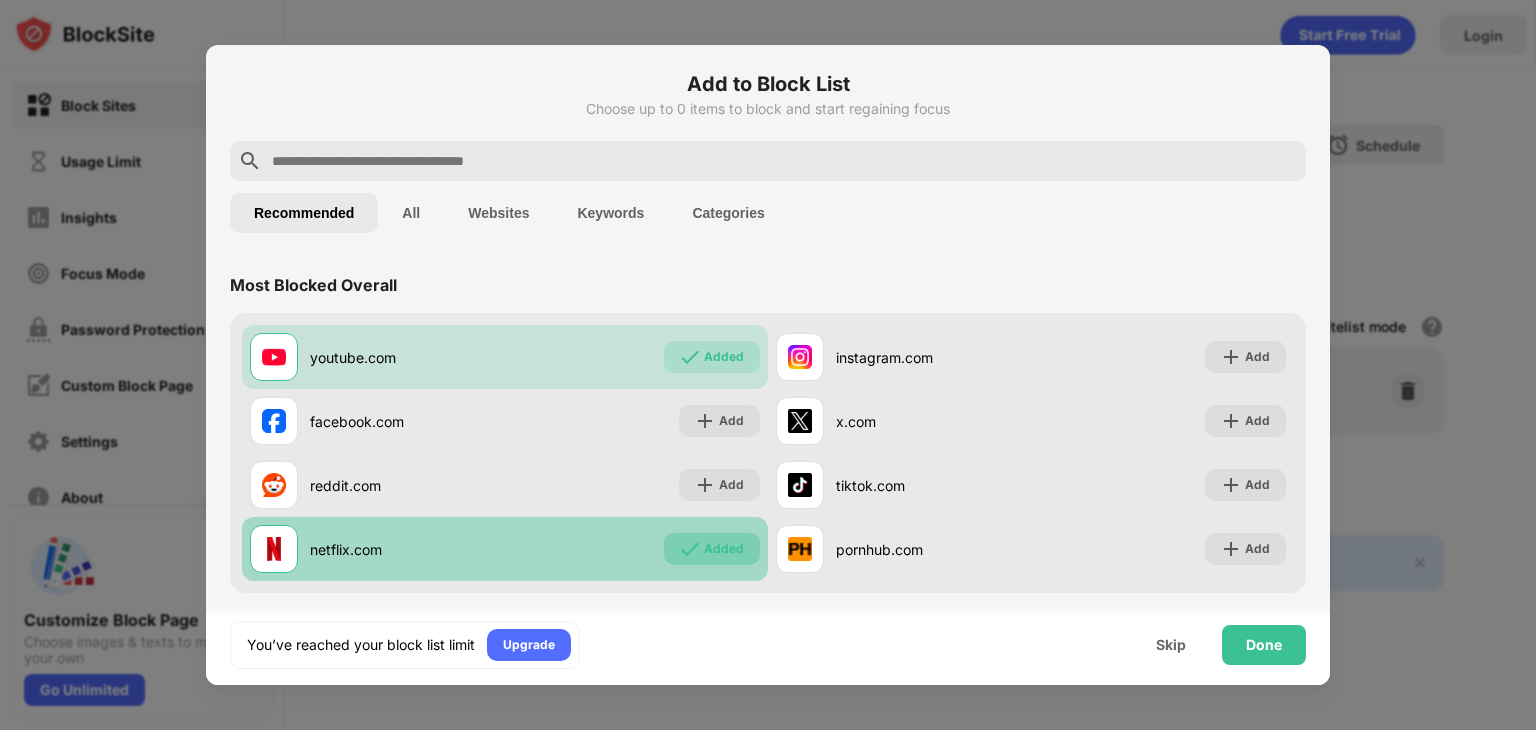 click on "Added" at bounding box center [712, 549] 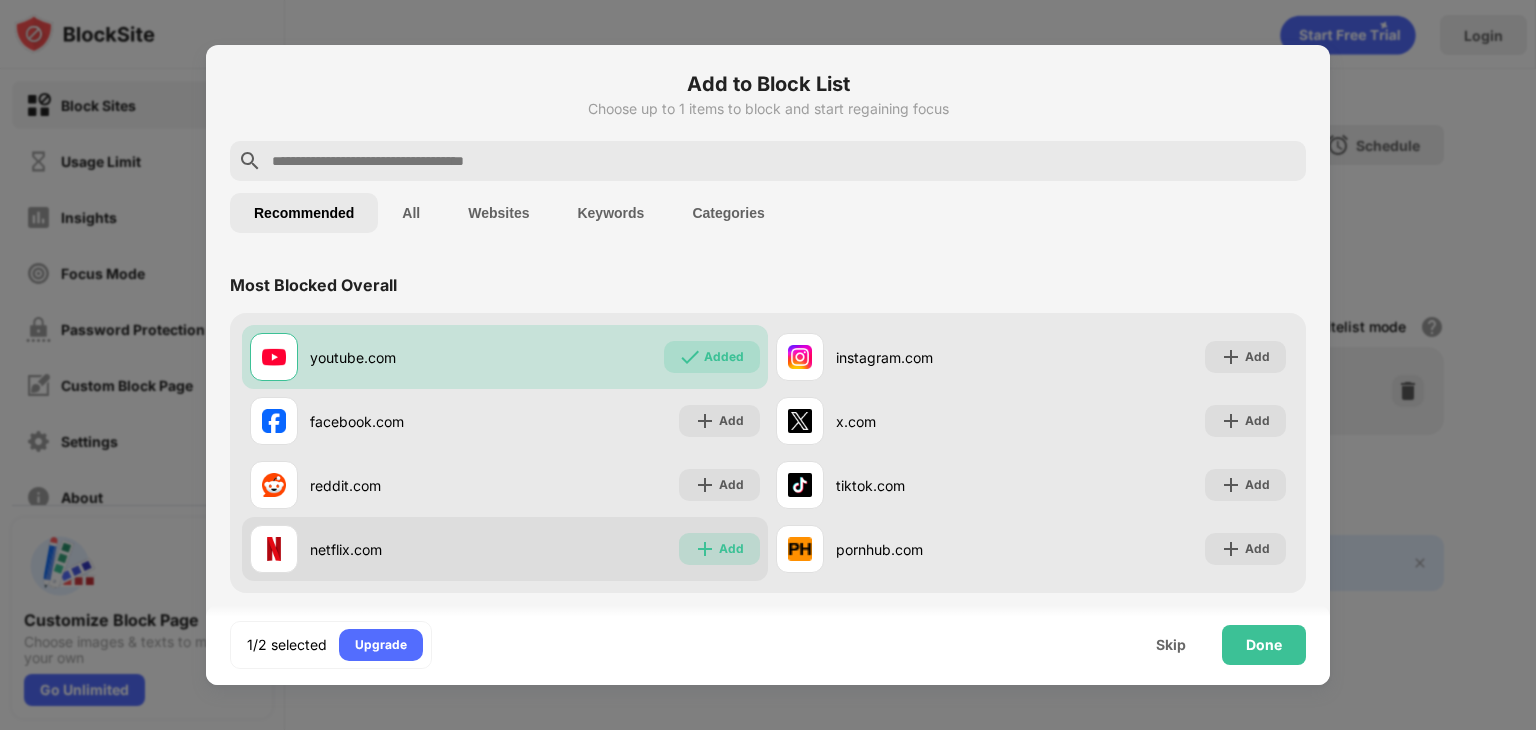 click on "Add" at bounding box center [719, 549] 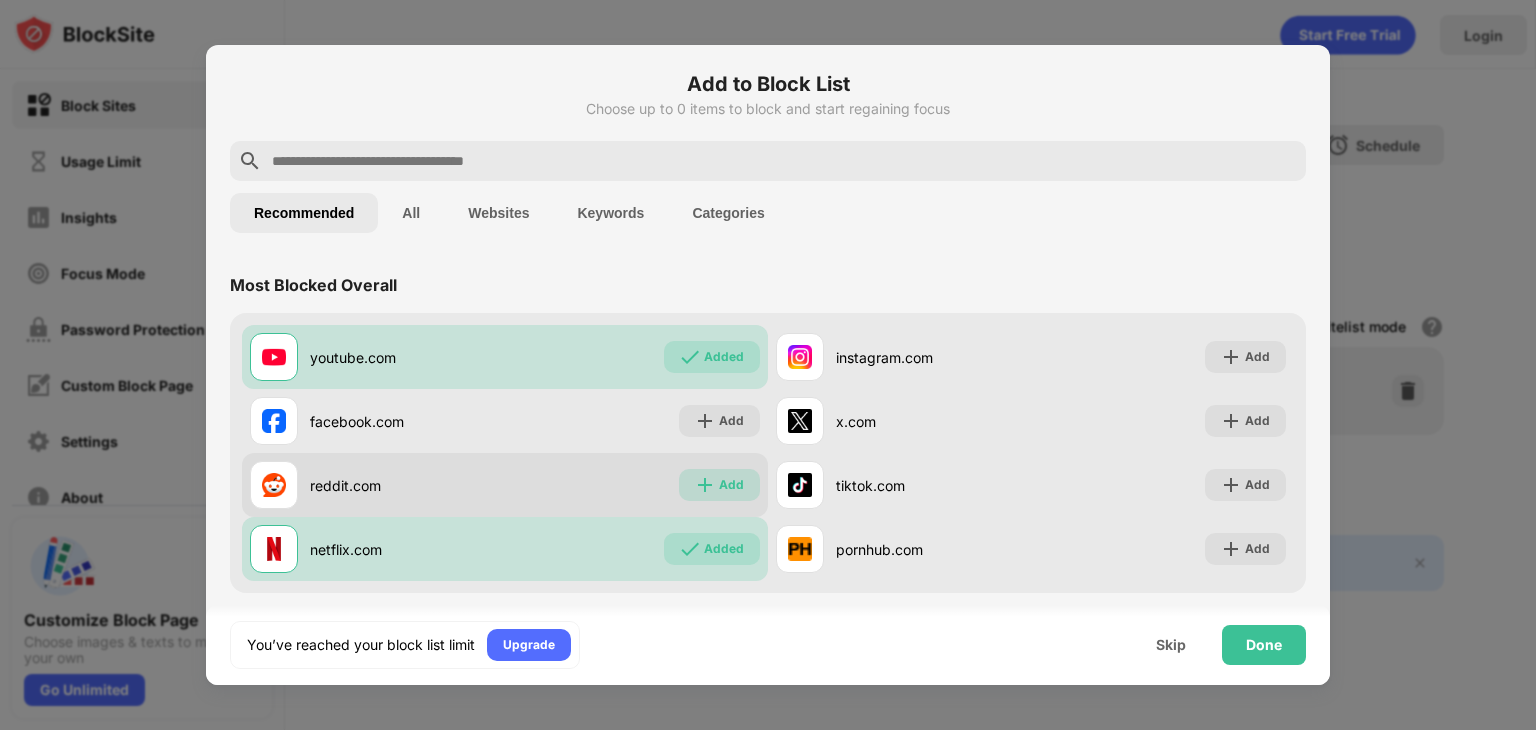click on "Add" at bounding box center (719, 485) 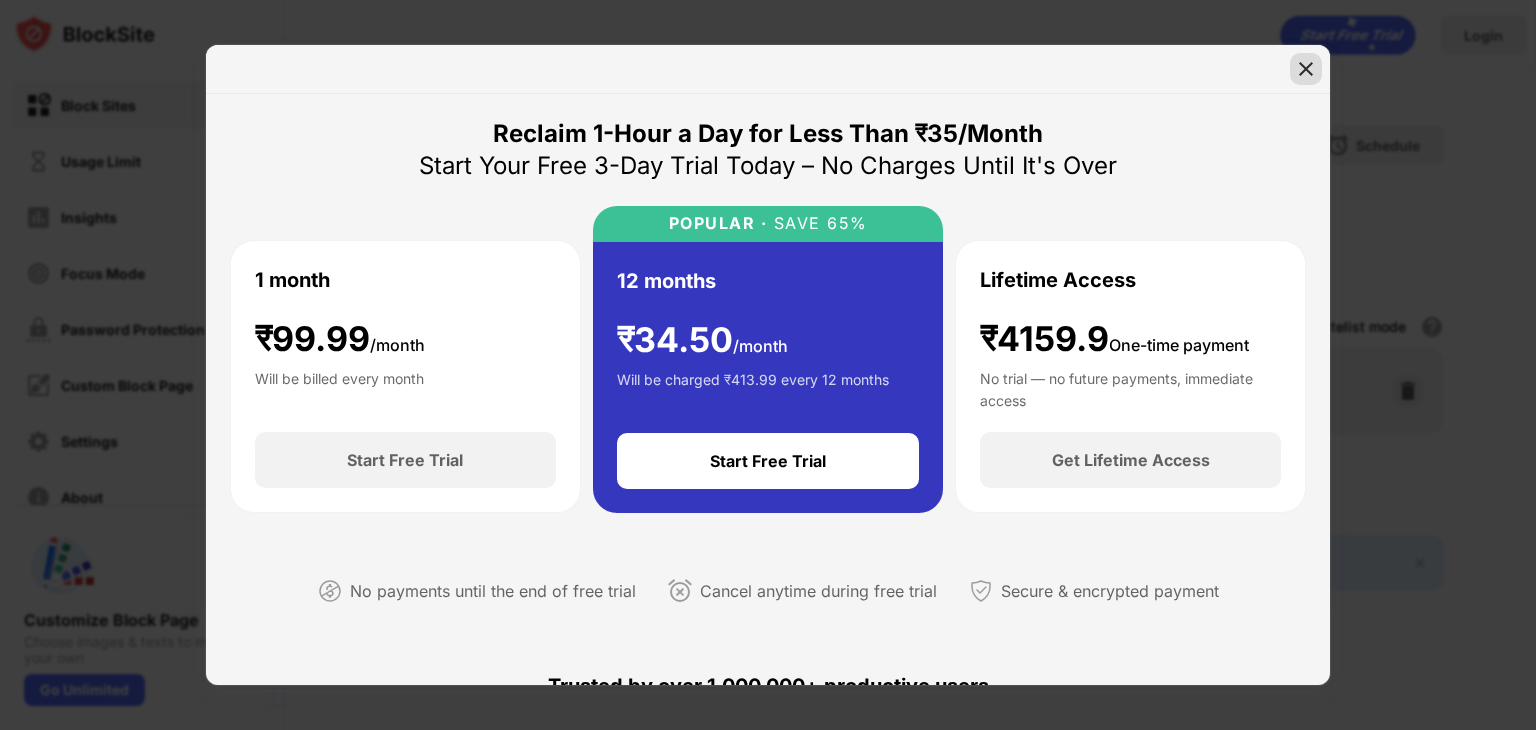 click at bounding box center (1306, 69) 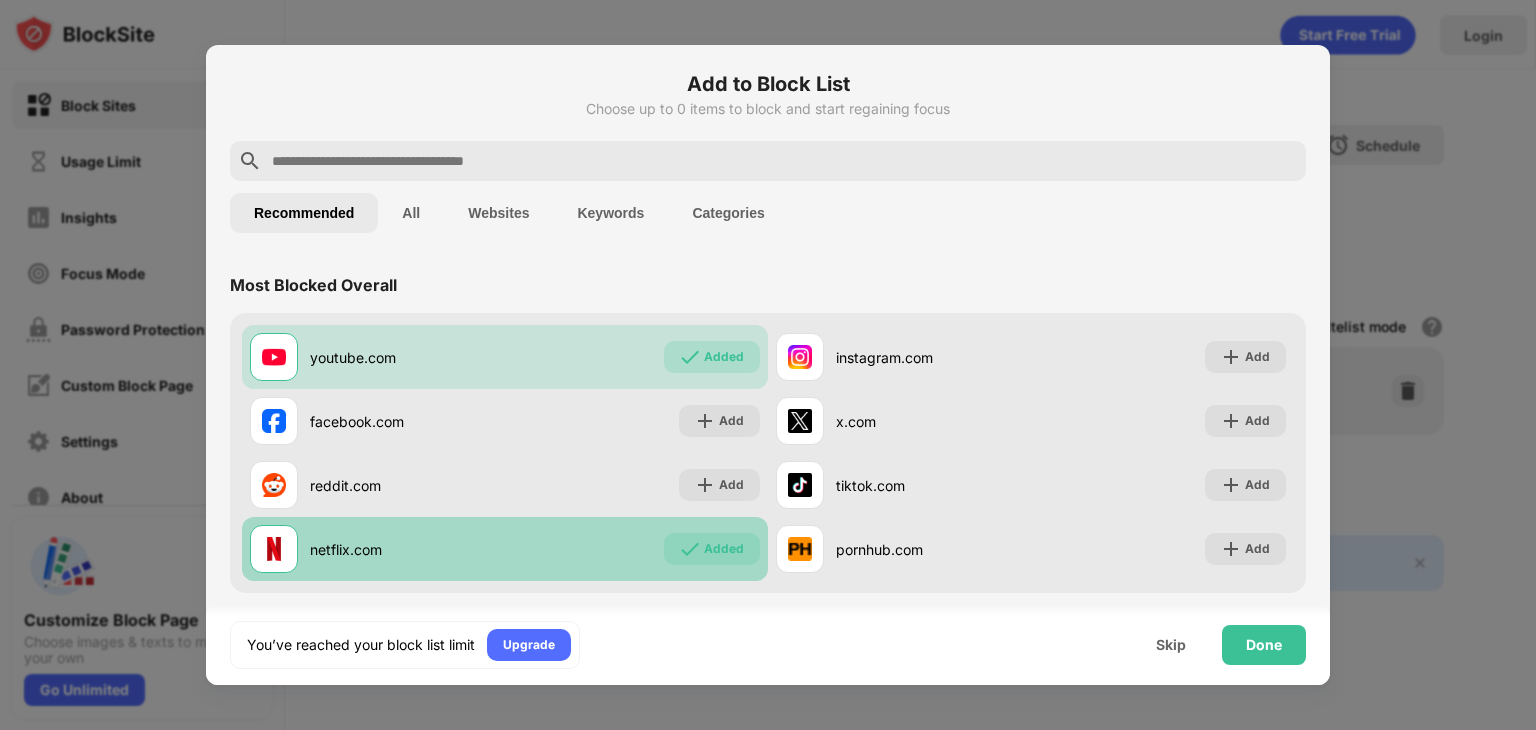 click at bounding box center [690, 549] 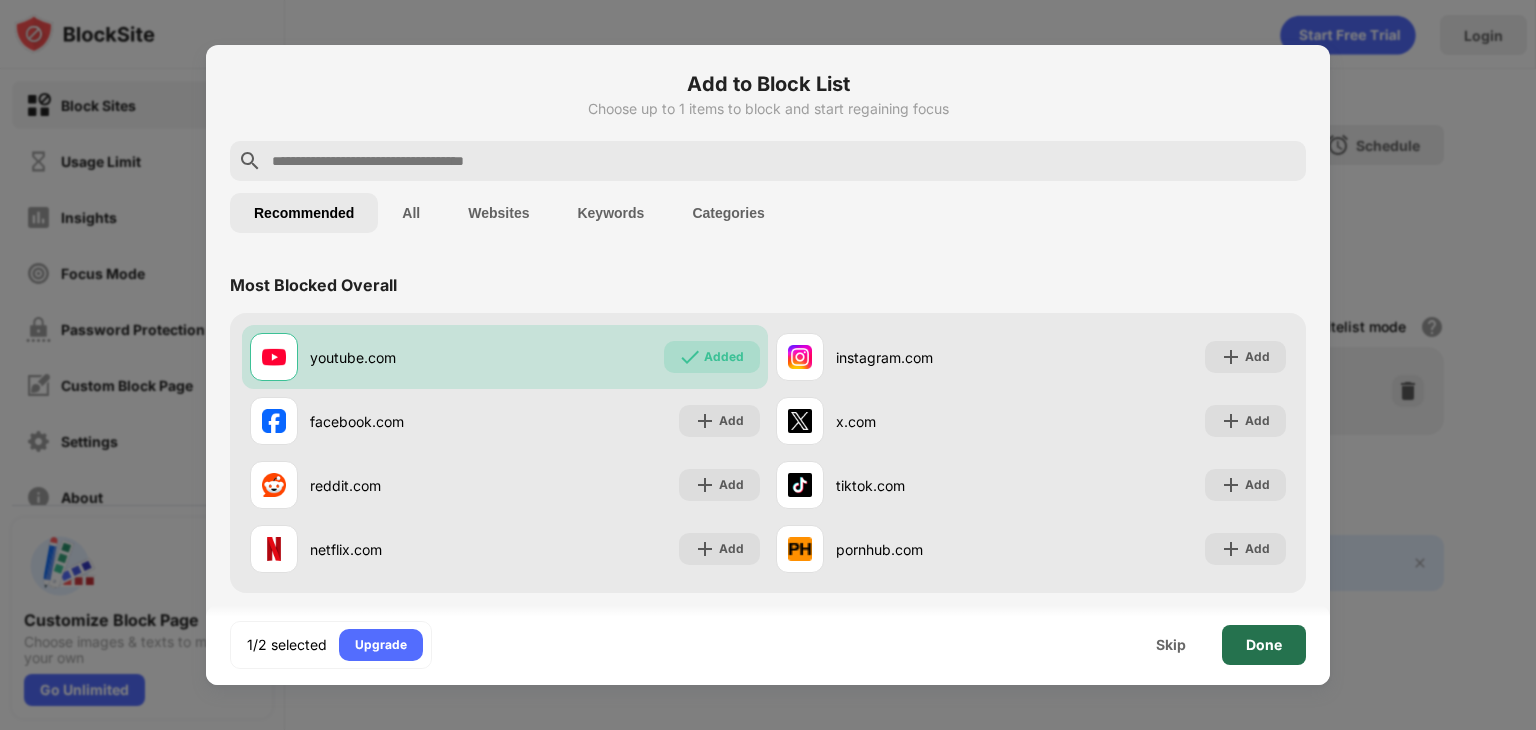 click on "Done" at bounding box center (1264, 645) 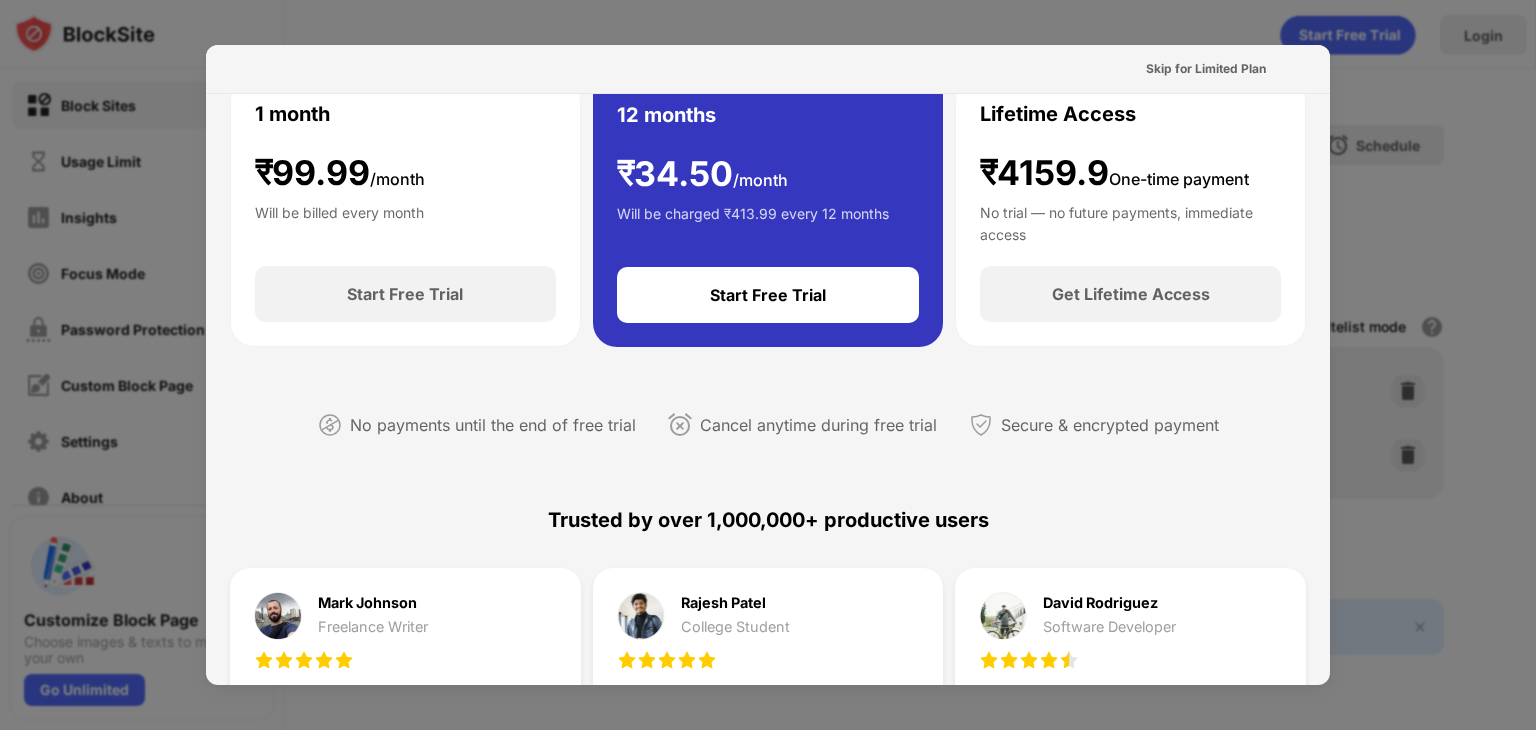 scroll, scrollTop: 164, scrollLeft: 0, axis: vertical 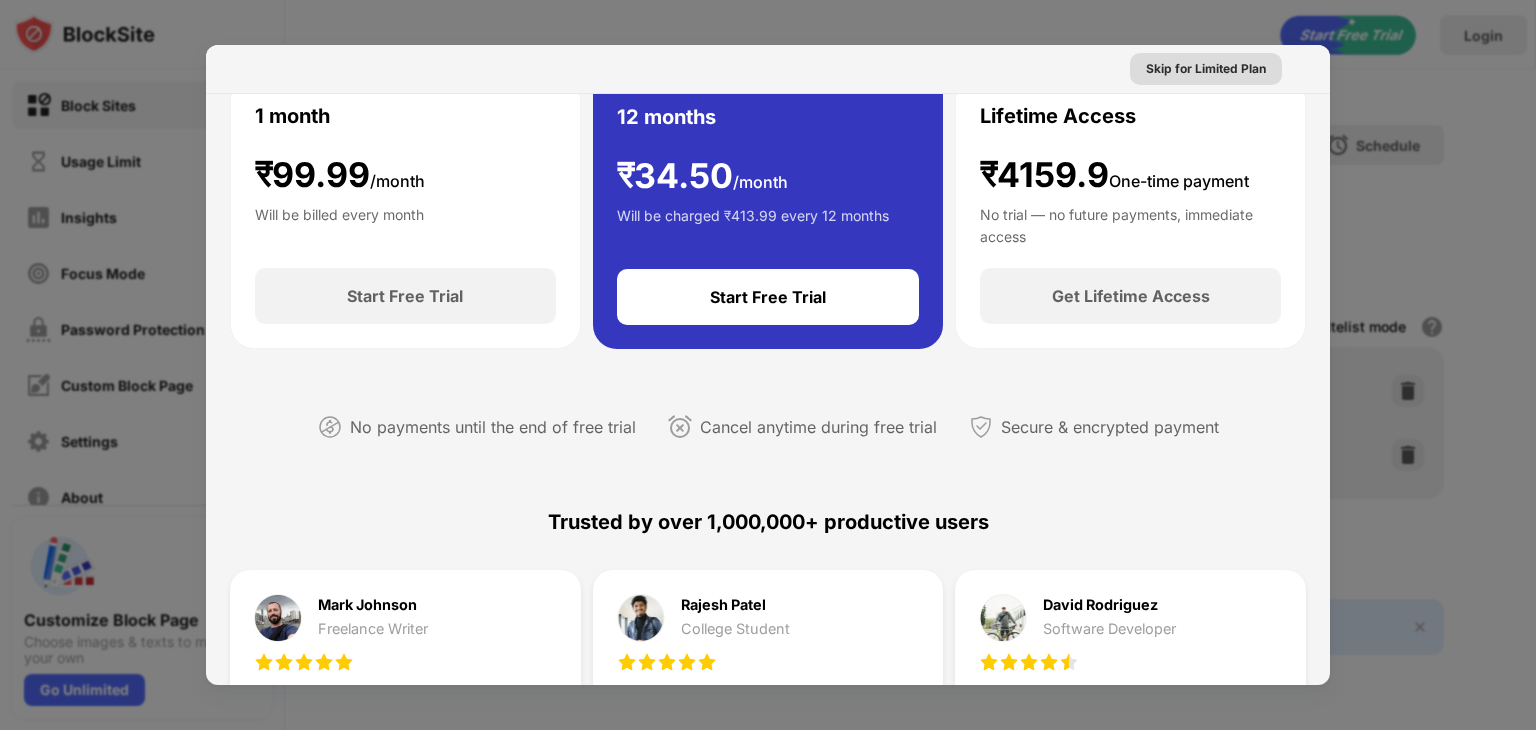 click on "Skip for Limited Plan" at bounding box center [1206, 69] 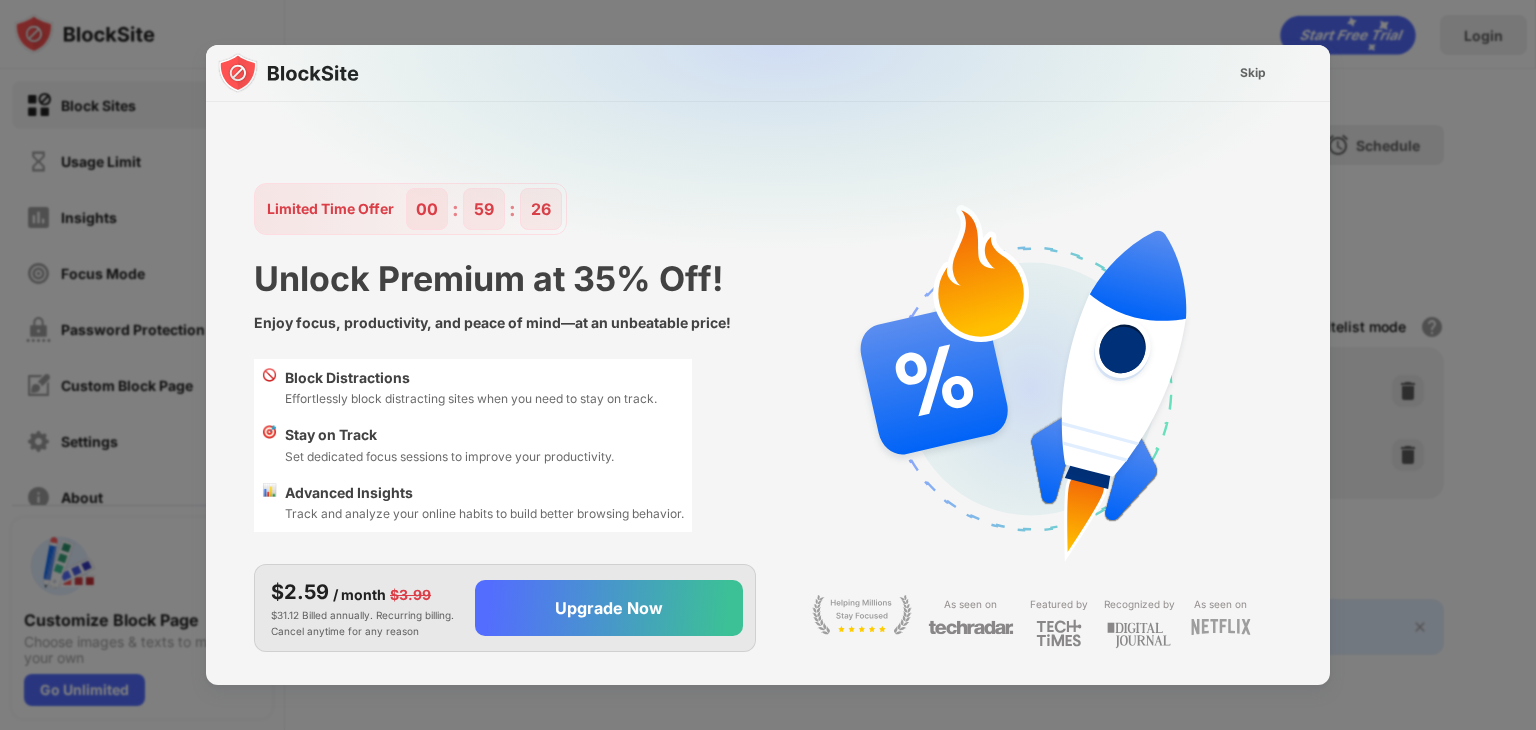 scroll, scrollTop: 0, scrollLeft: 0, axis: both 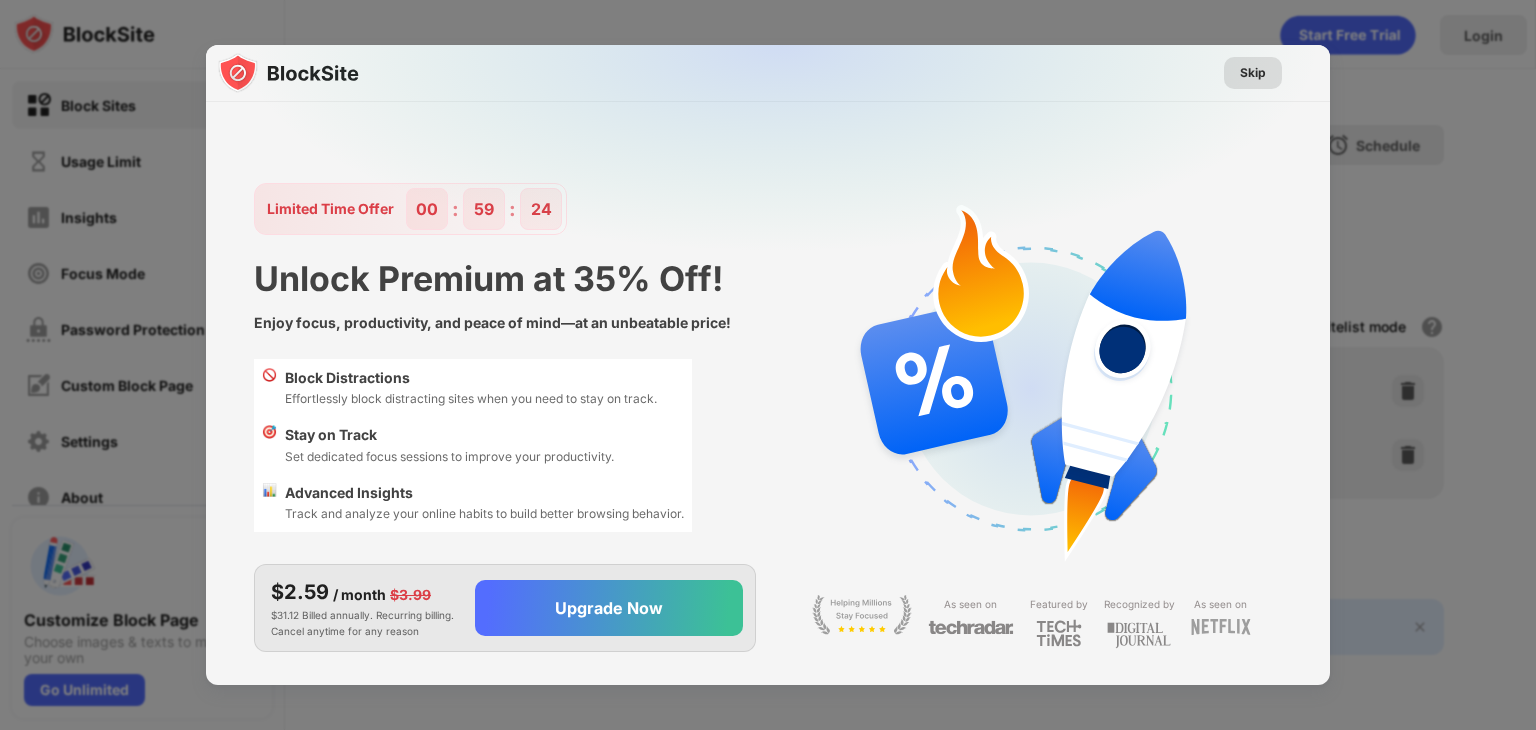 click on "Skip" at bounding box center (1253, 73) 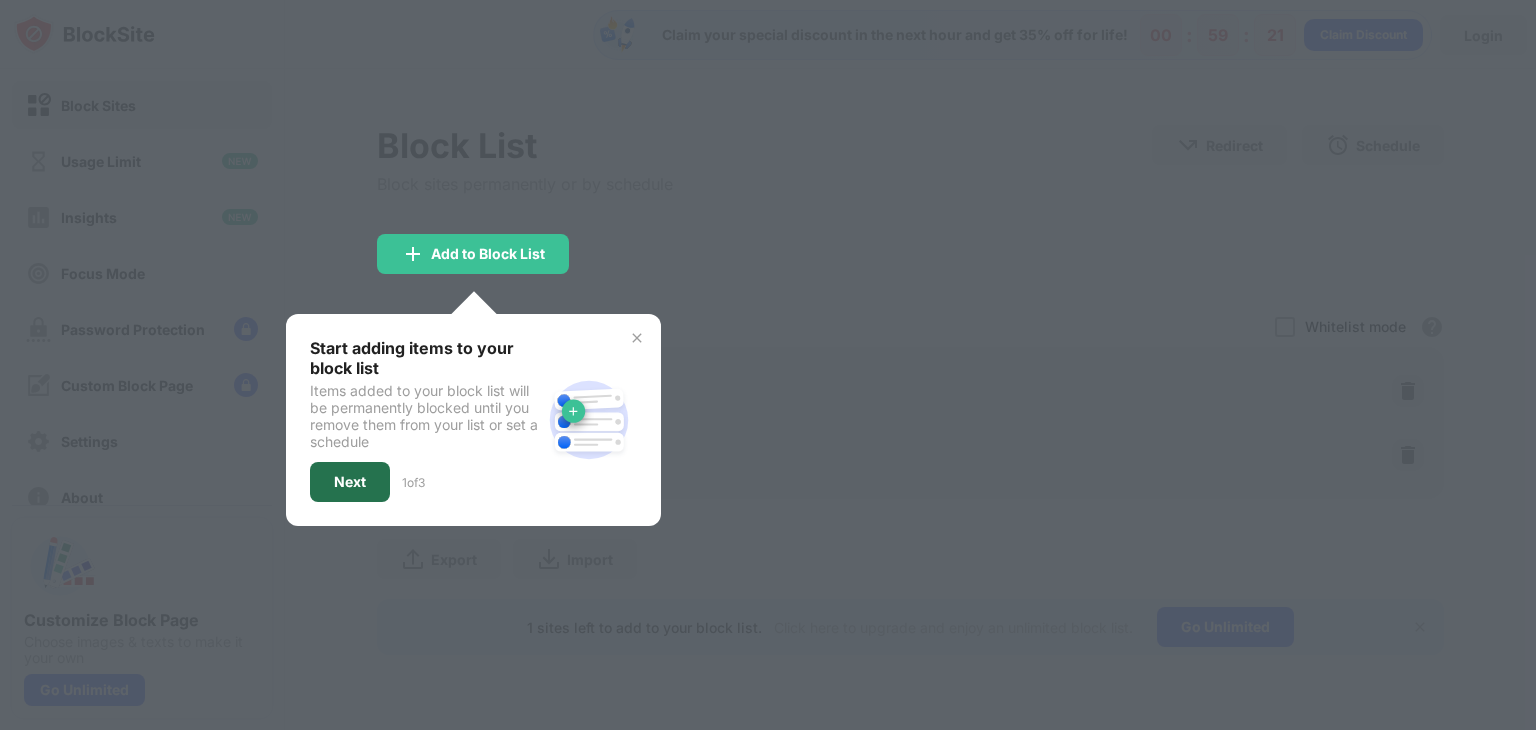 click on "Next" at bounding box center [350, 482] 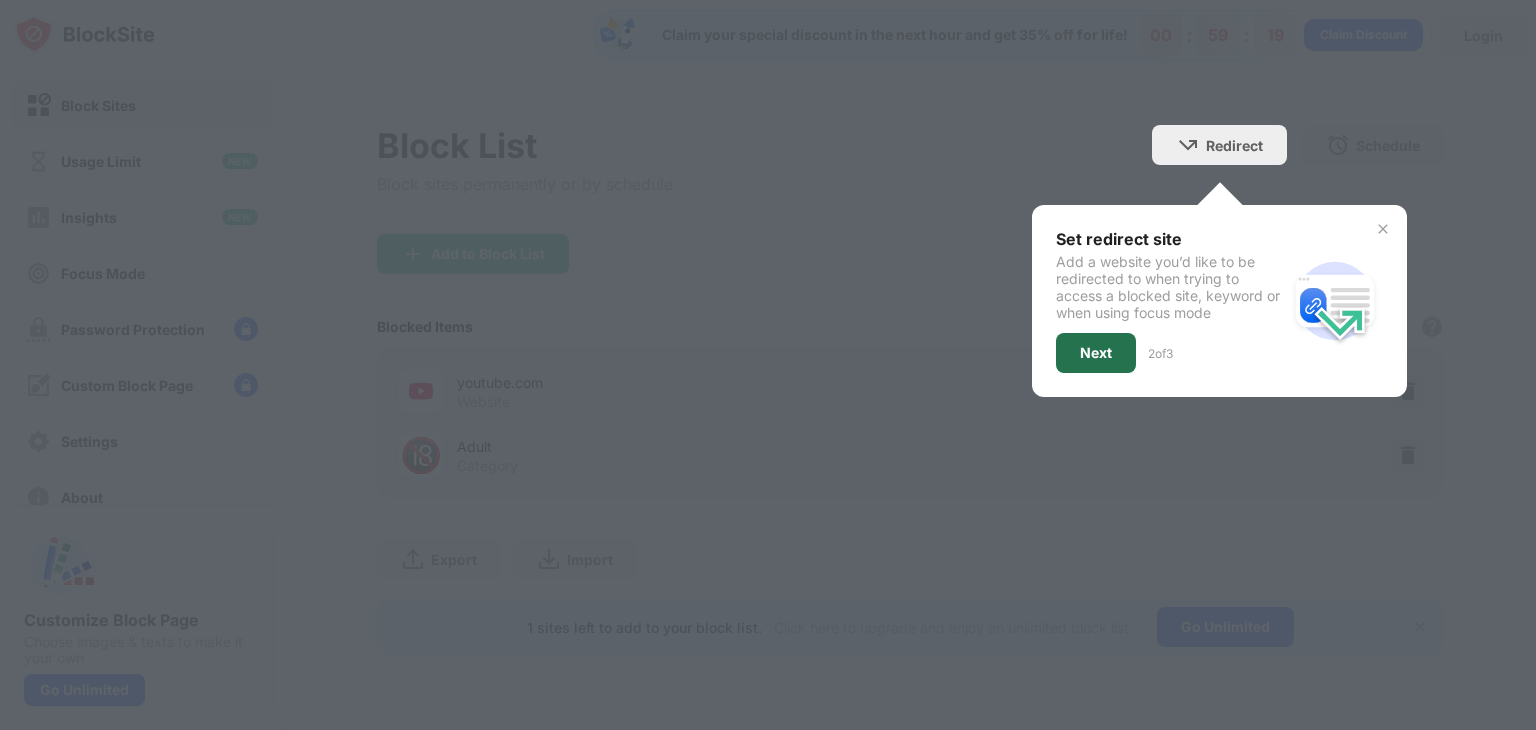 click on "Next" at bounding box center (1096, 353) 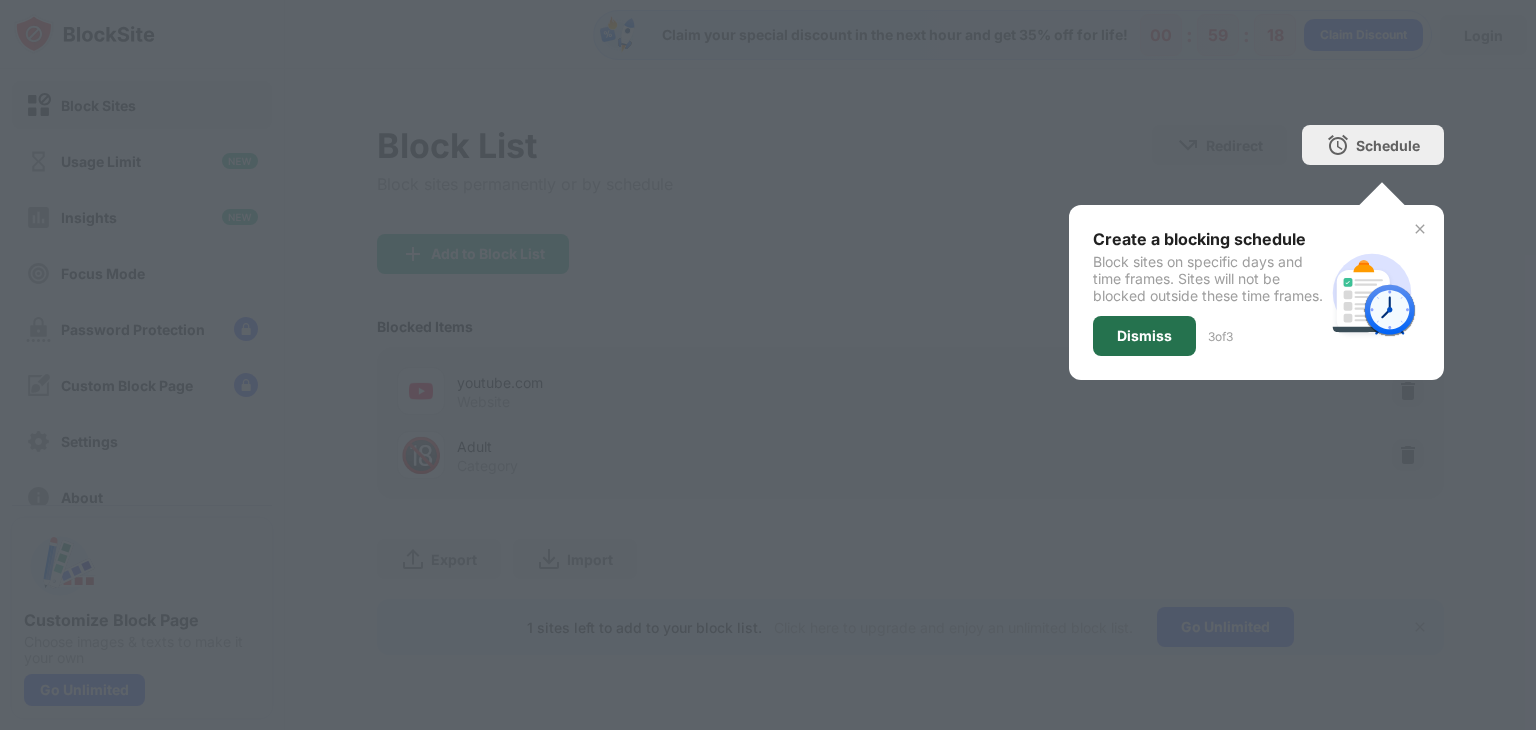 click on "Dismiss" at bounding box center (1144, 336) 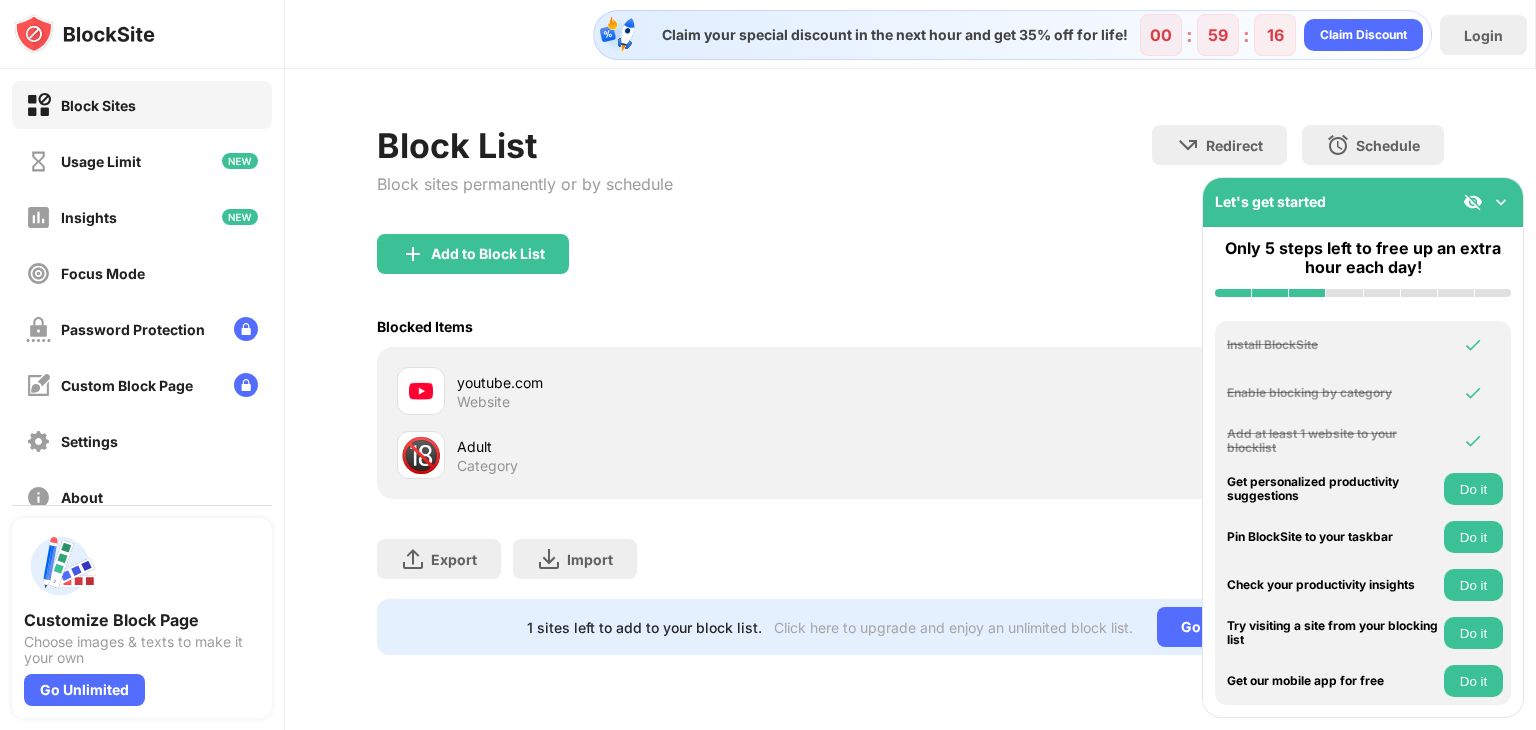 click on "Do it" at bounding box center (1473, 489) 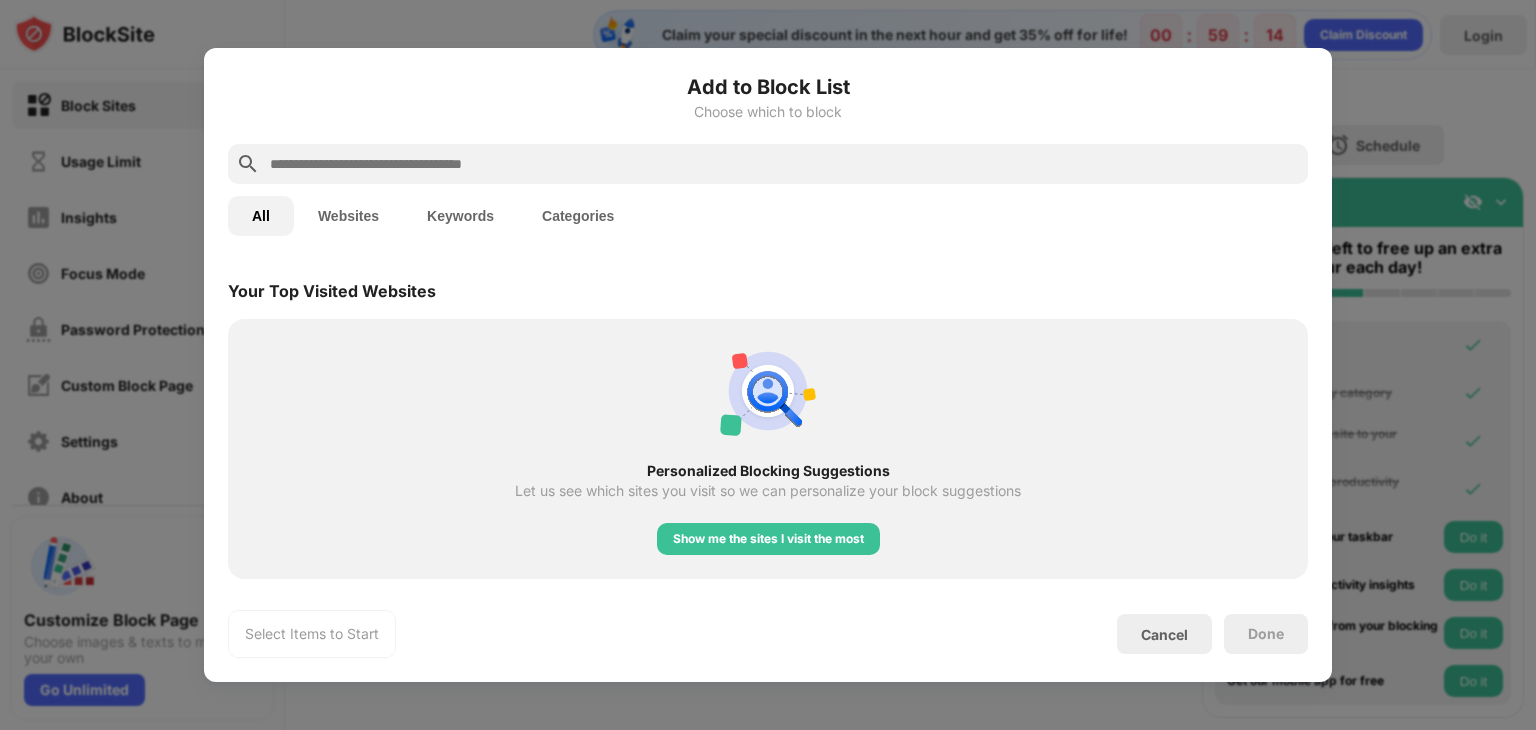 scroll, scrollTop: 696, scrollLeft: 0, axis: vertical 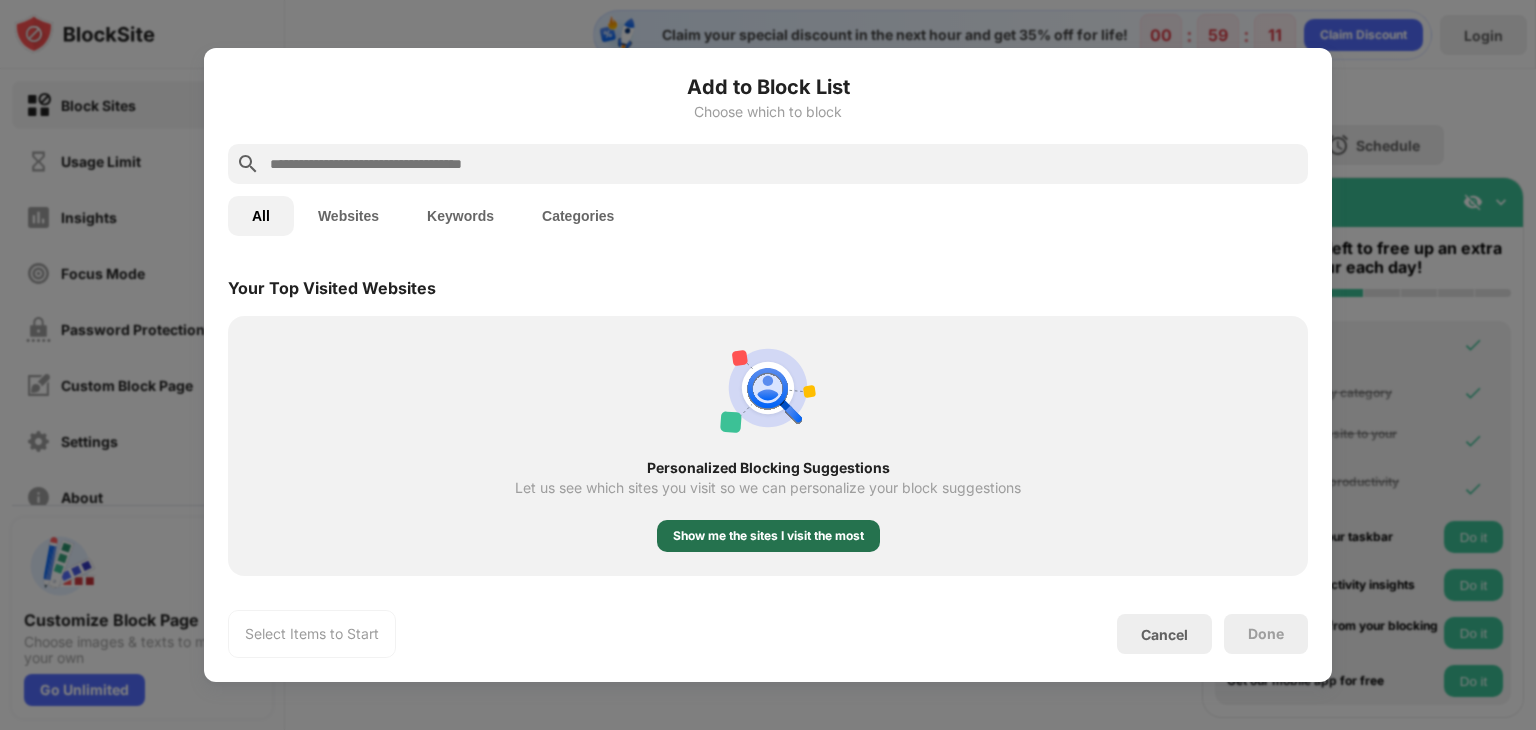 click on "Show me the sites I visit the most" at bounding box center [768, 536] 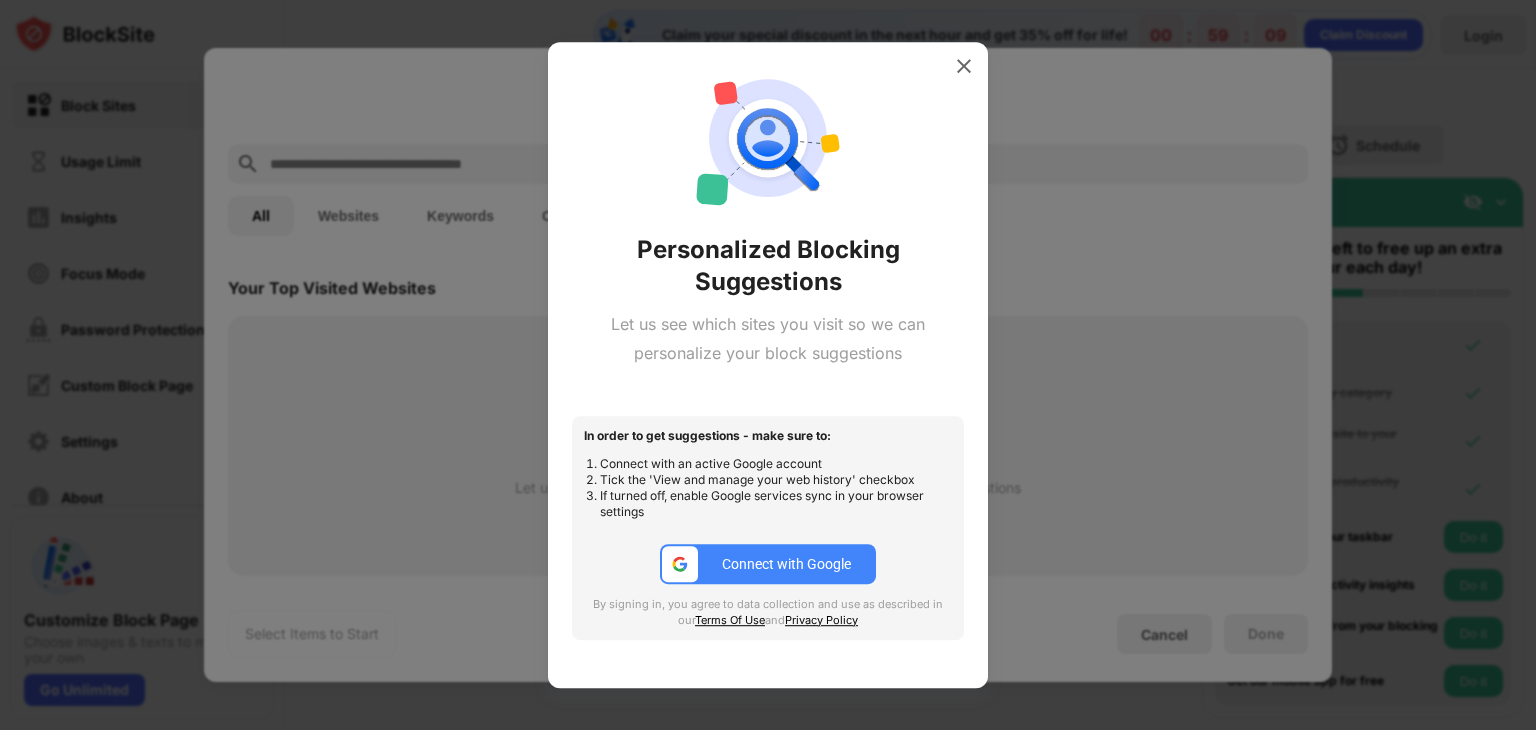 click at bounding box center (964, 66) 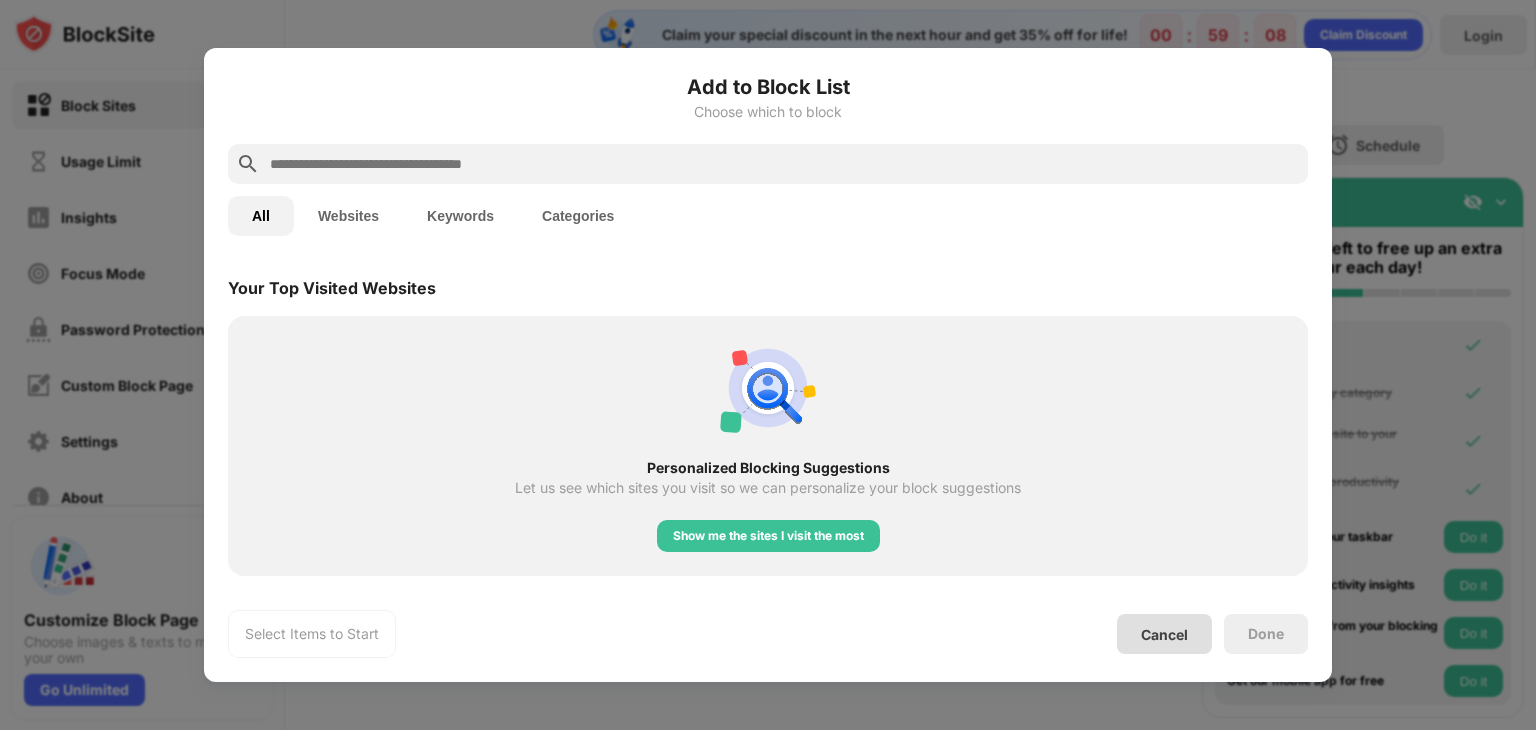 click on "Cancel" at bounding box center [1164, 634] 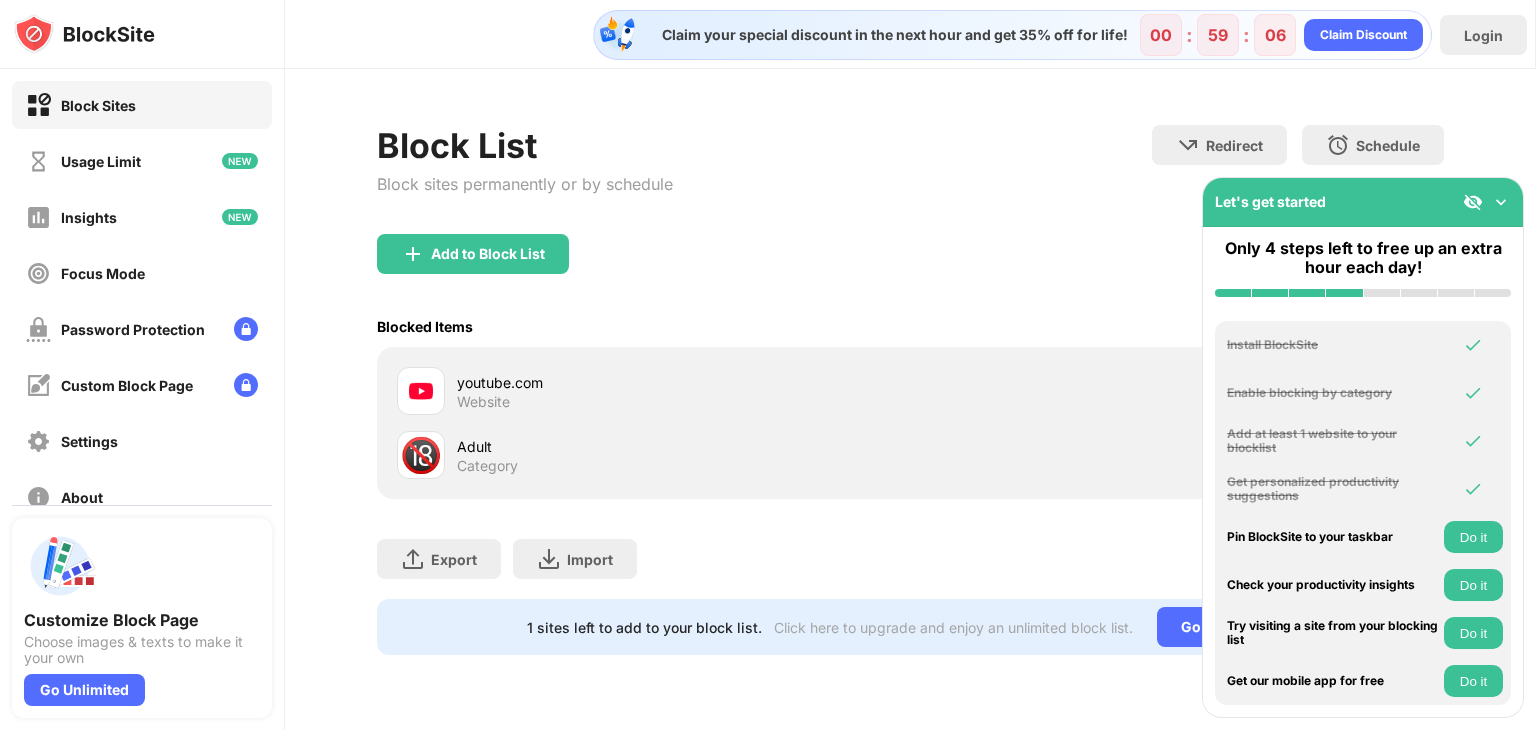 click on "Do it" at bounding box center (1473, 585) 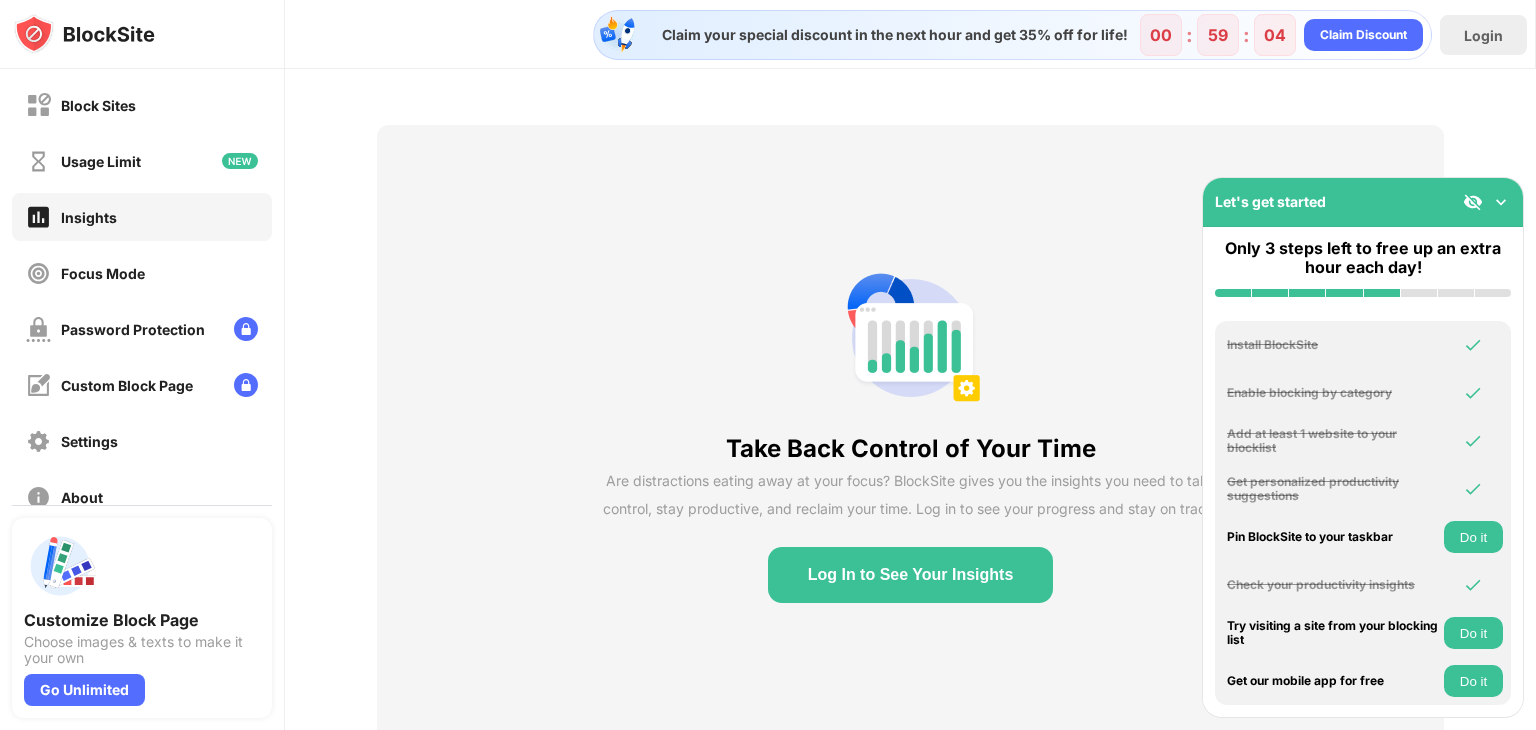 click on "Log In to See Your Insights" at bounding box center (911, 575) 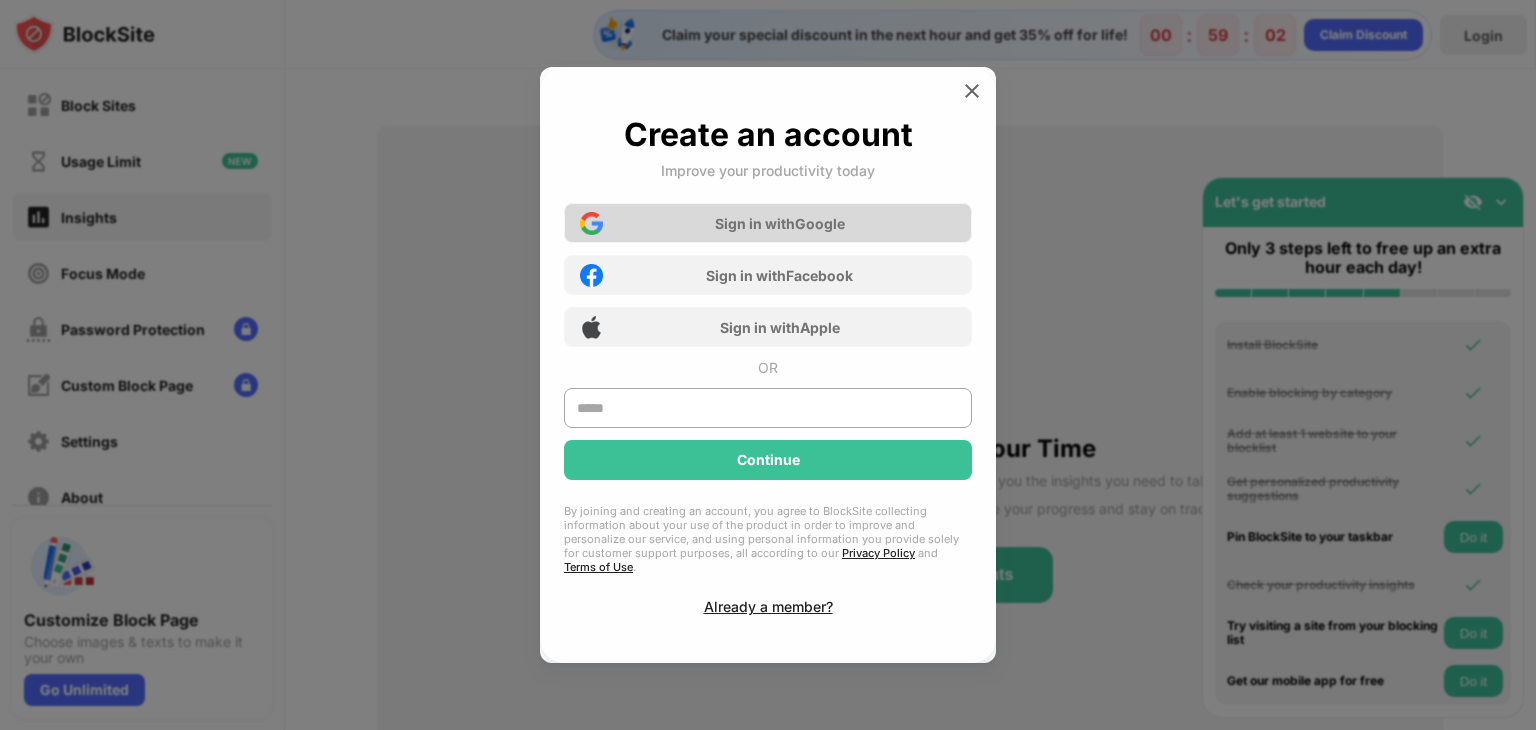 click on "Sign in with  Google" at bounding box center [780, 223] 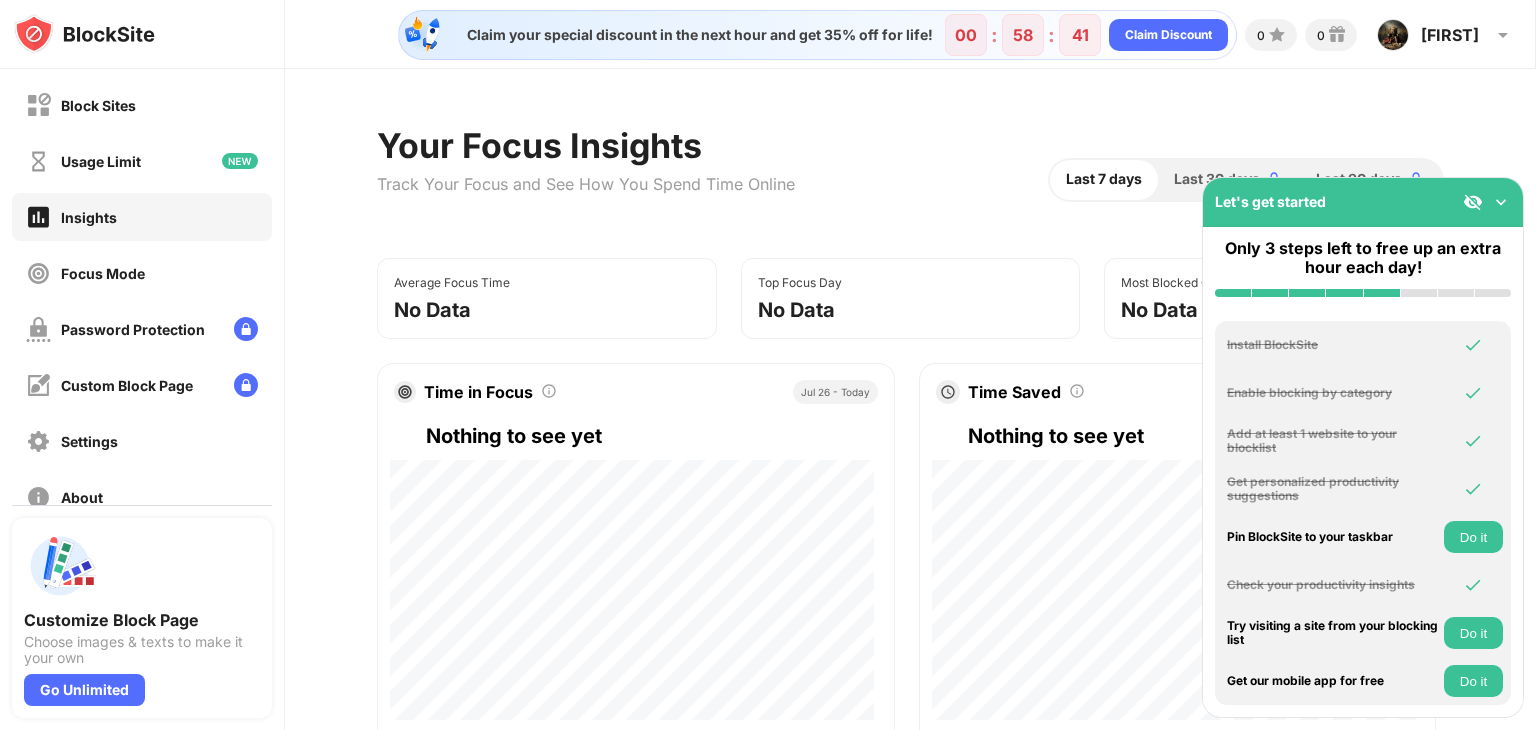 click on "Do it" at bounding box center [1473, 537] 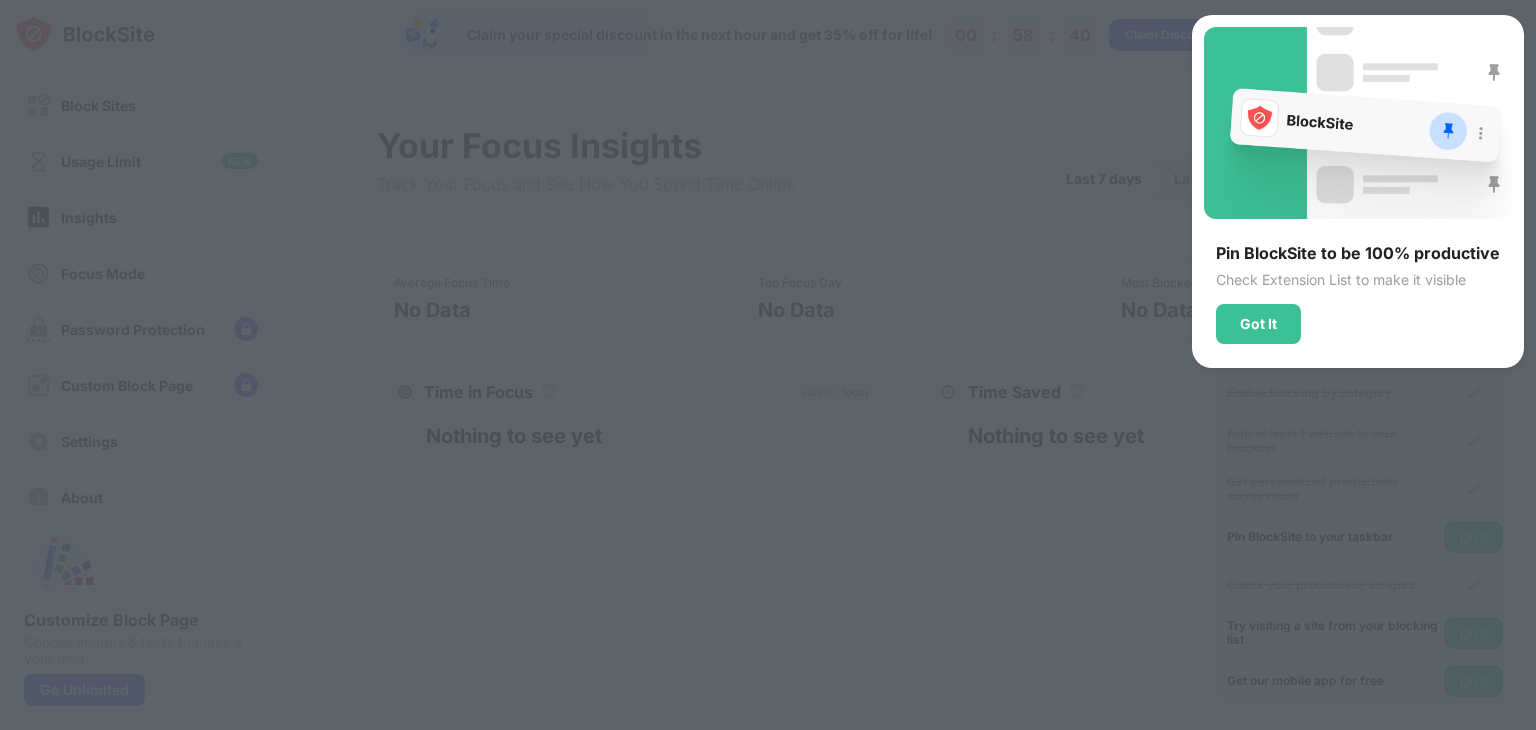 click on "Pin BlockSite to be 100% productive Check Extension List to make it visible Got It" at bounding box center (1358, 191) 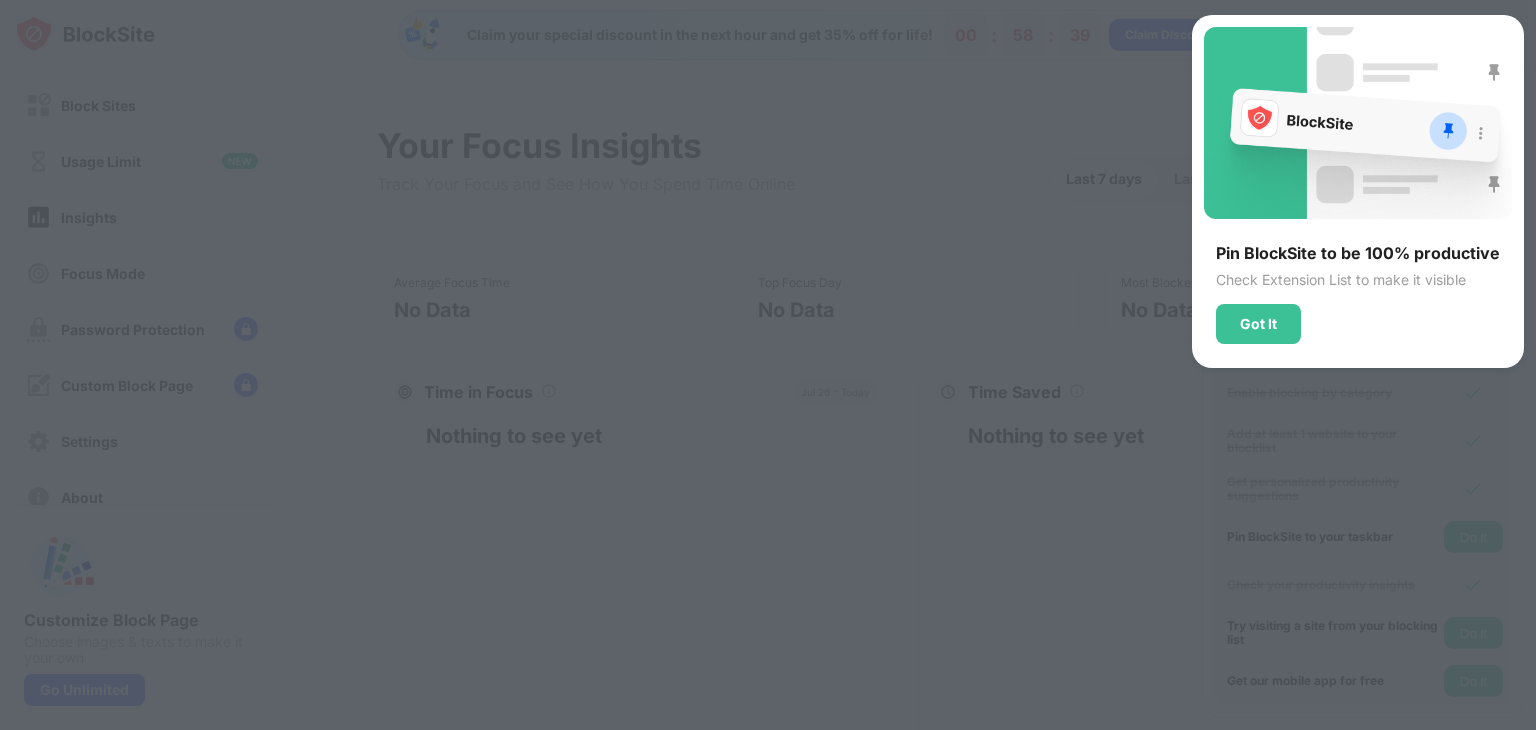 click on "Got It" at bounding box center (1258, 324) 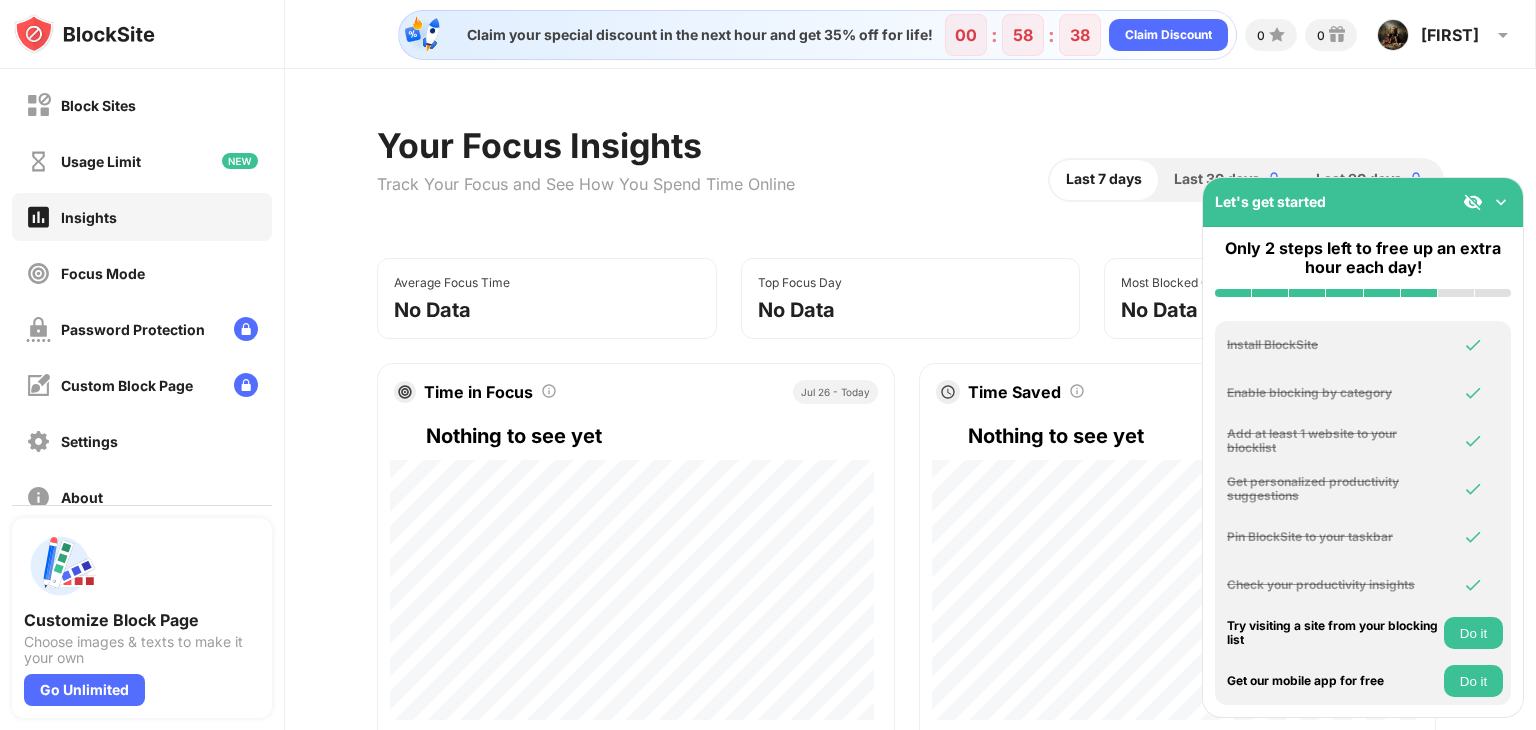 click on "Do it" at bounding box center (1473, 633) 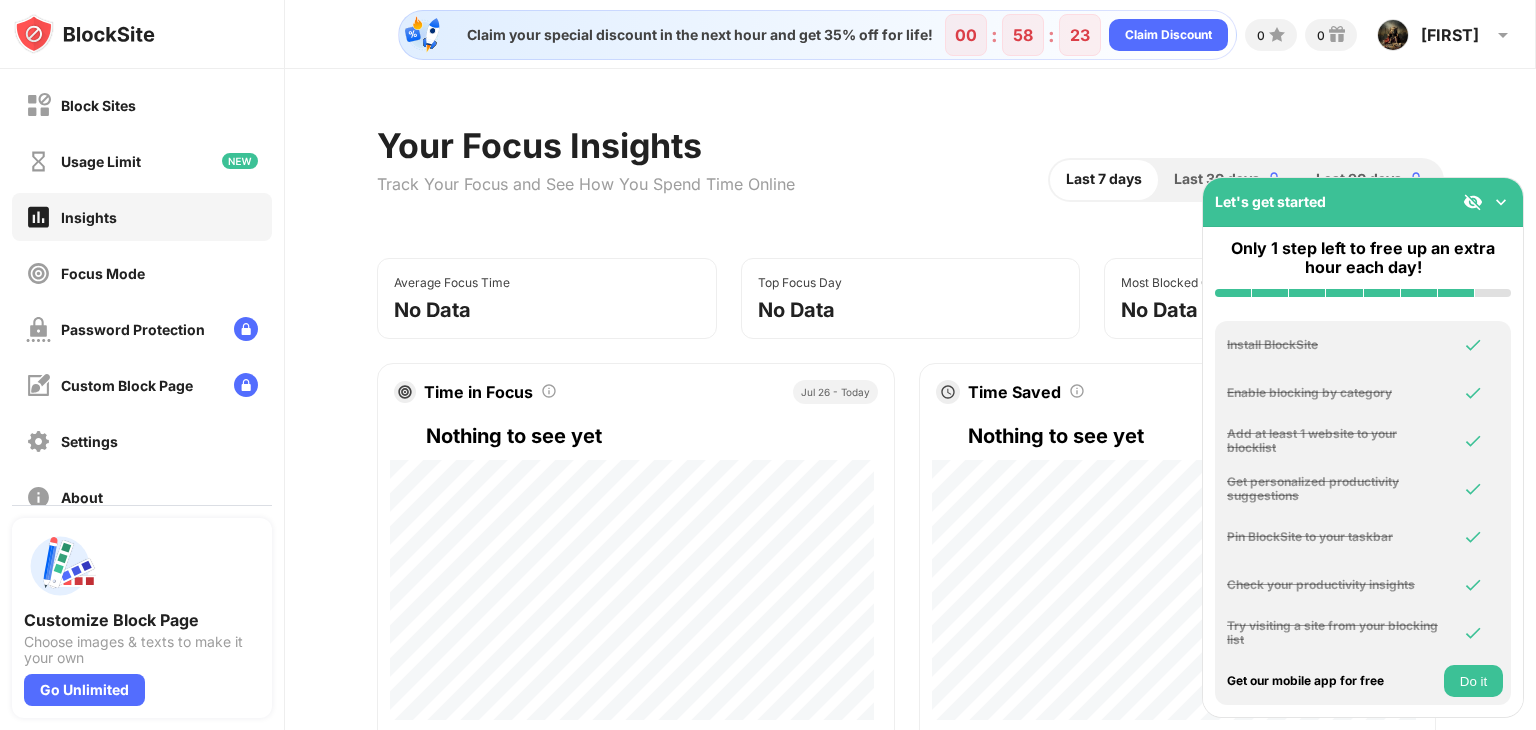 click on "Do it" at bounding box center [1473, 681] 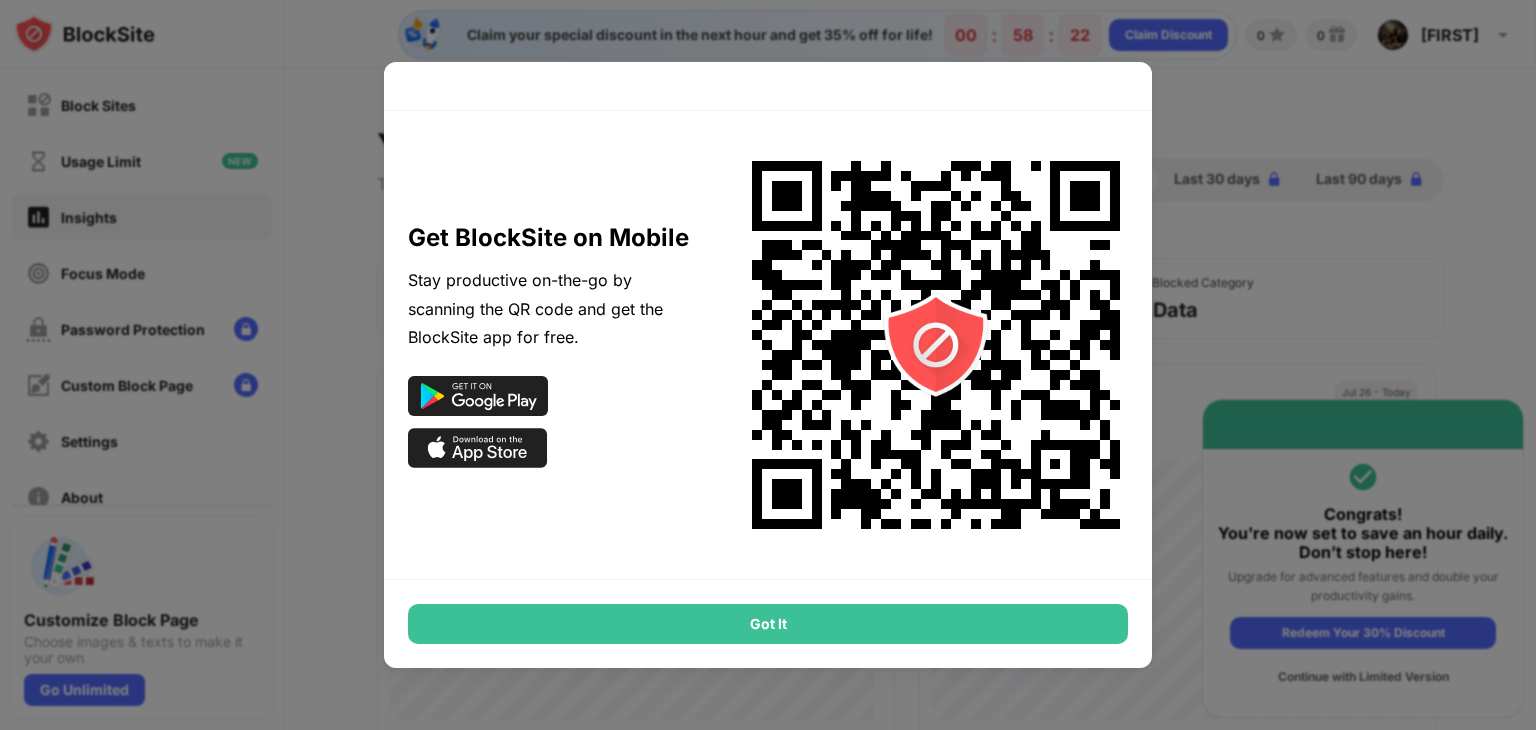 click at bounding box center (768, 365) 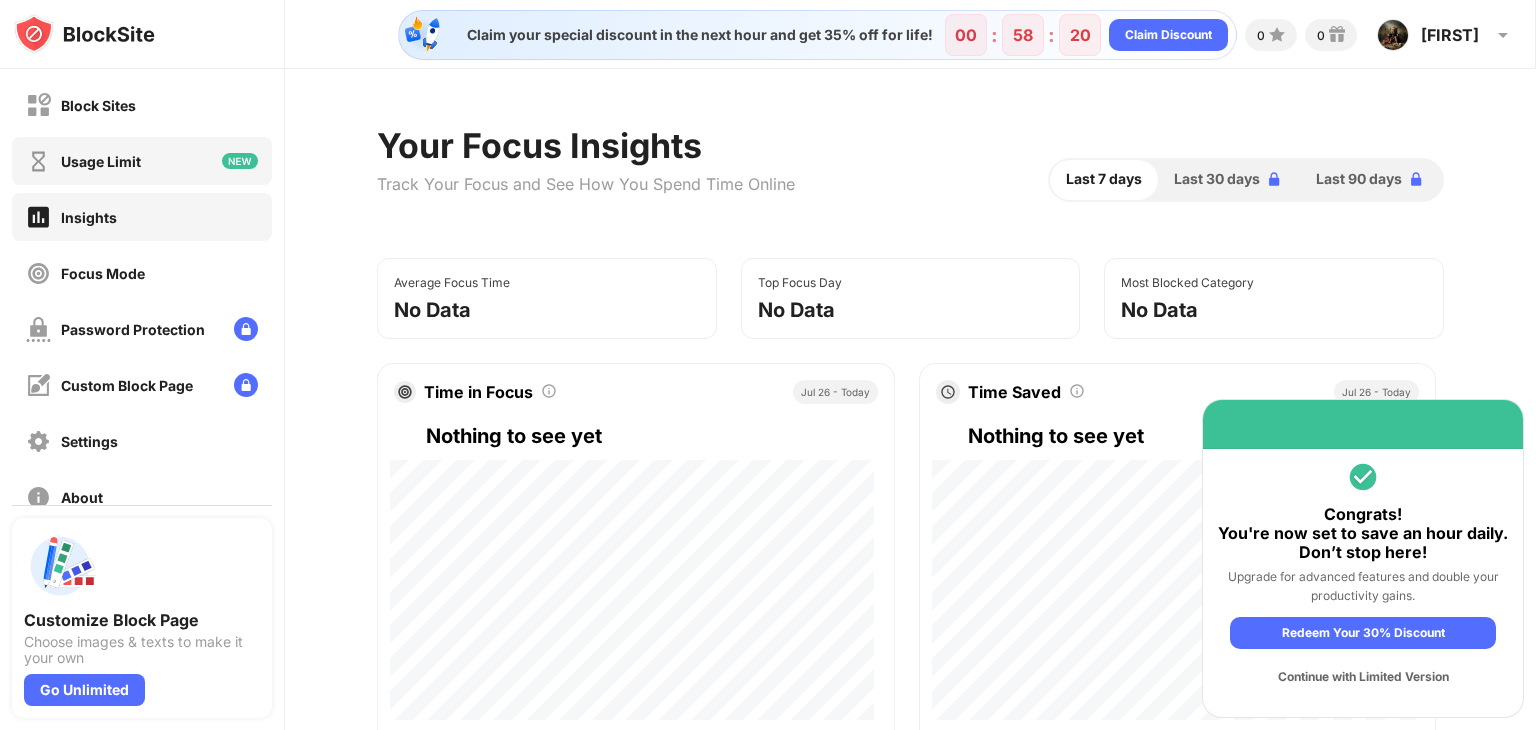 click on "Usage Limit" at bounding box center (142, 161) 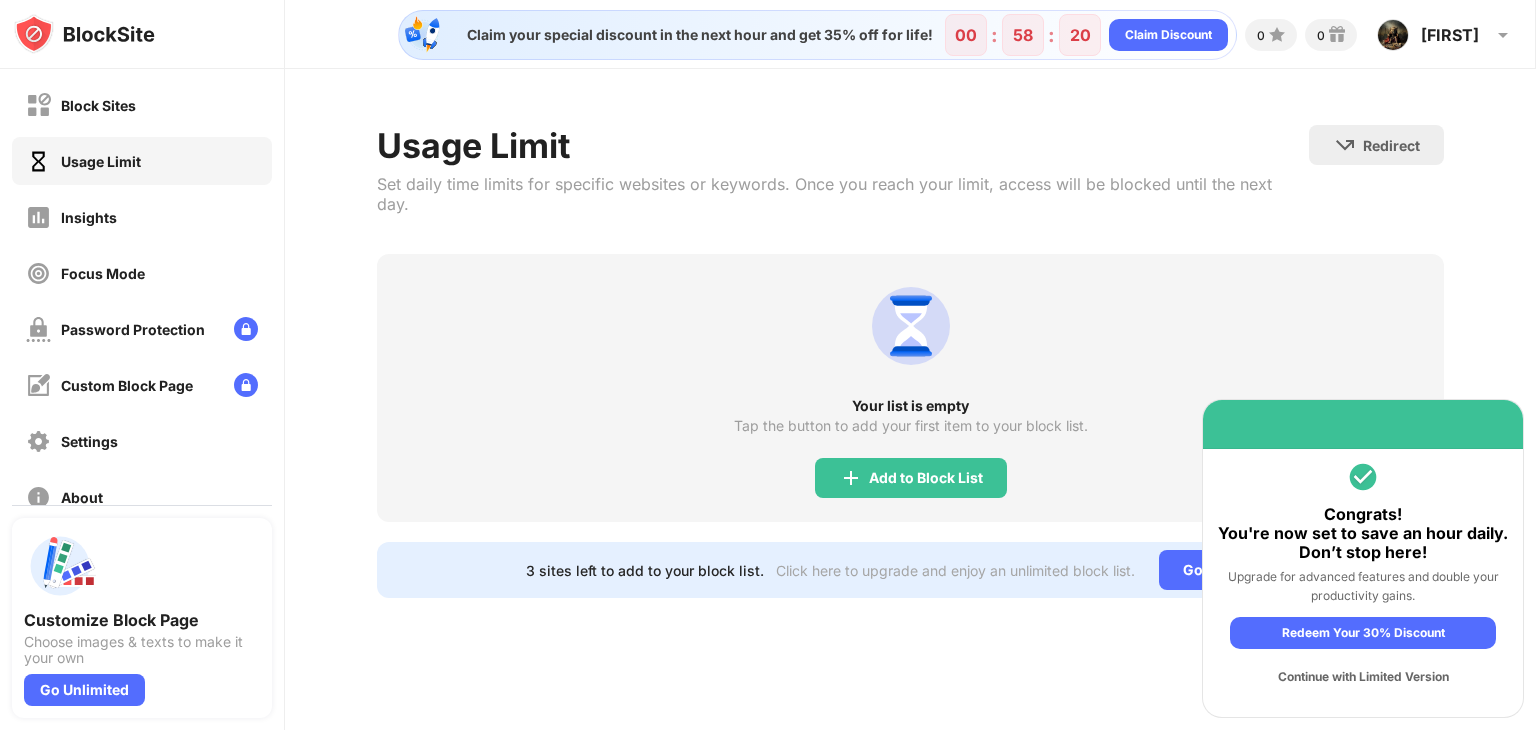 click on "Block Sites" at bounding box center [98, 105] 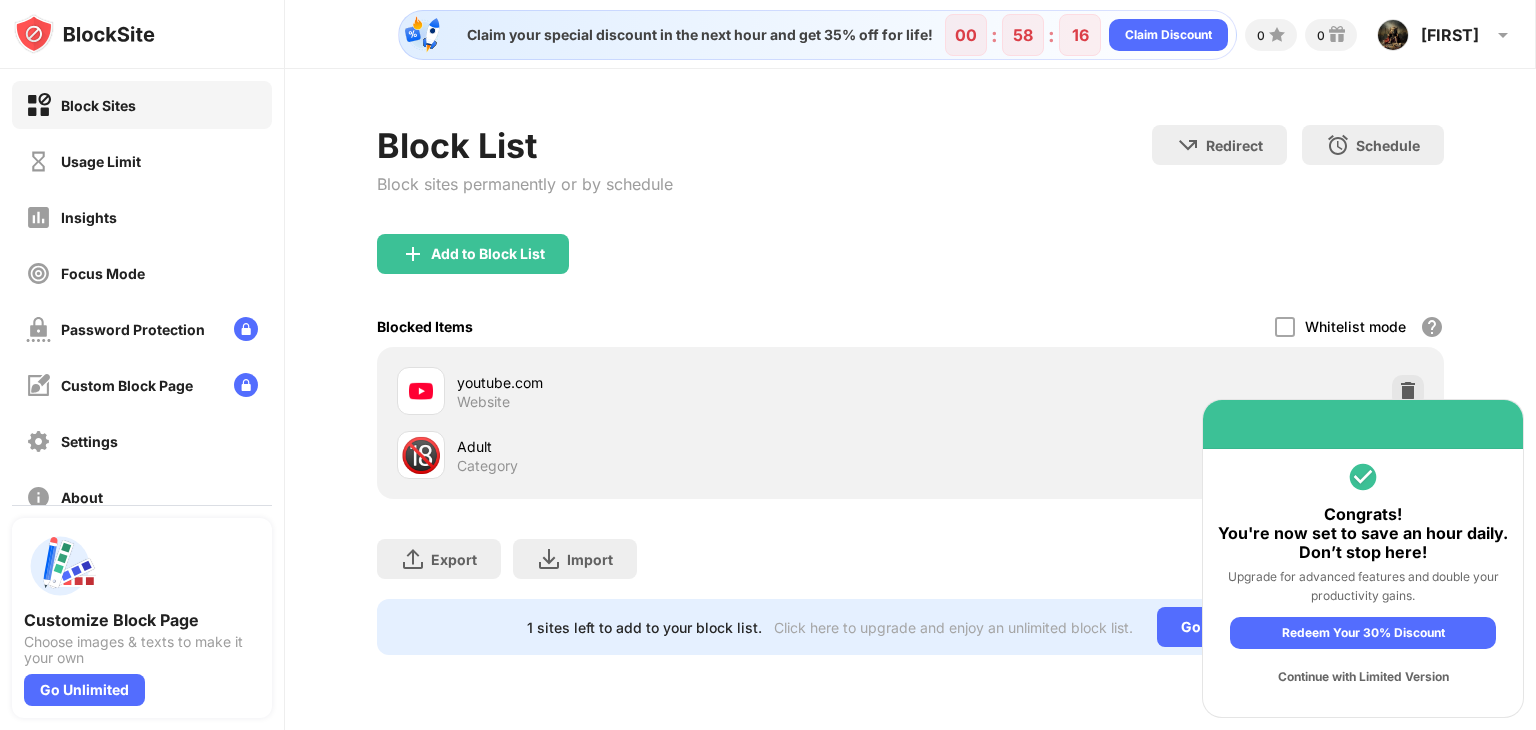 click on "Continue with Limited Version" at bounding box center (1363, 677) 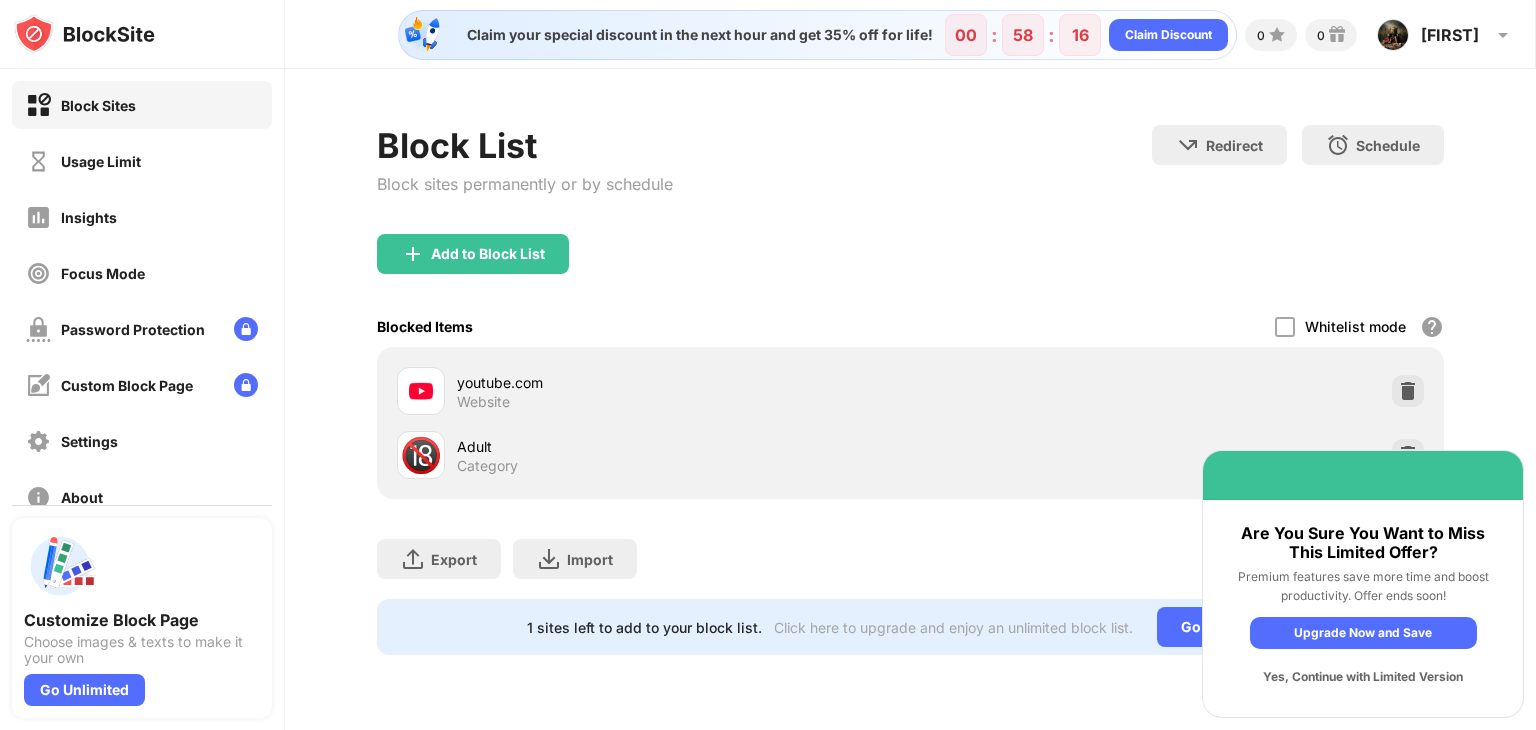 click on "Yes, Continue with Limited Version" at bounding box center (1363, 677) 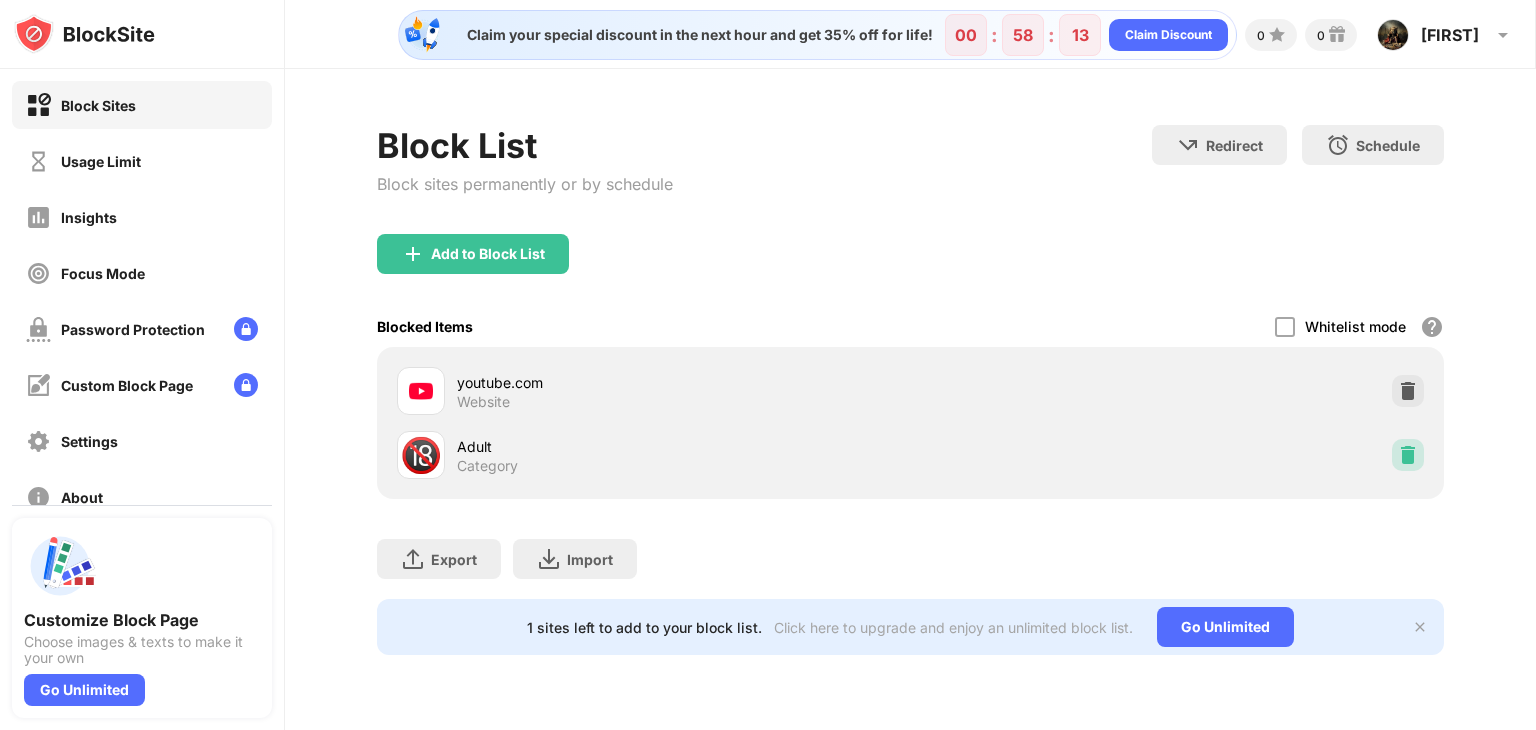 click at bounding box center [1408, 455] 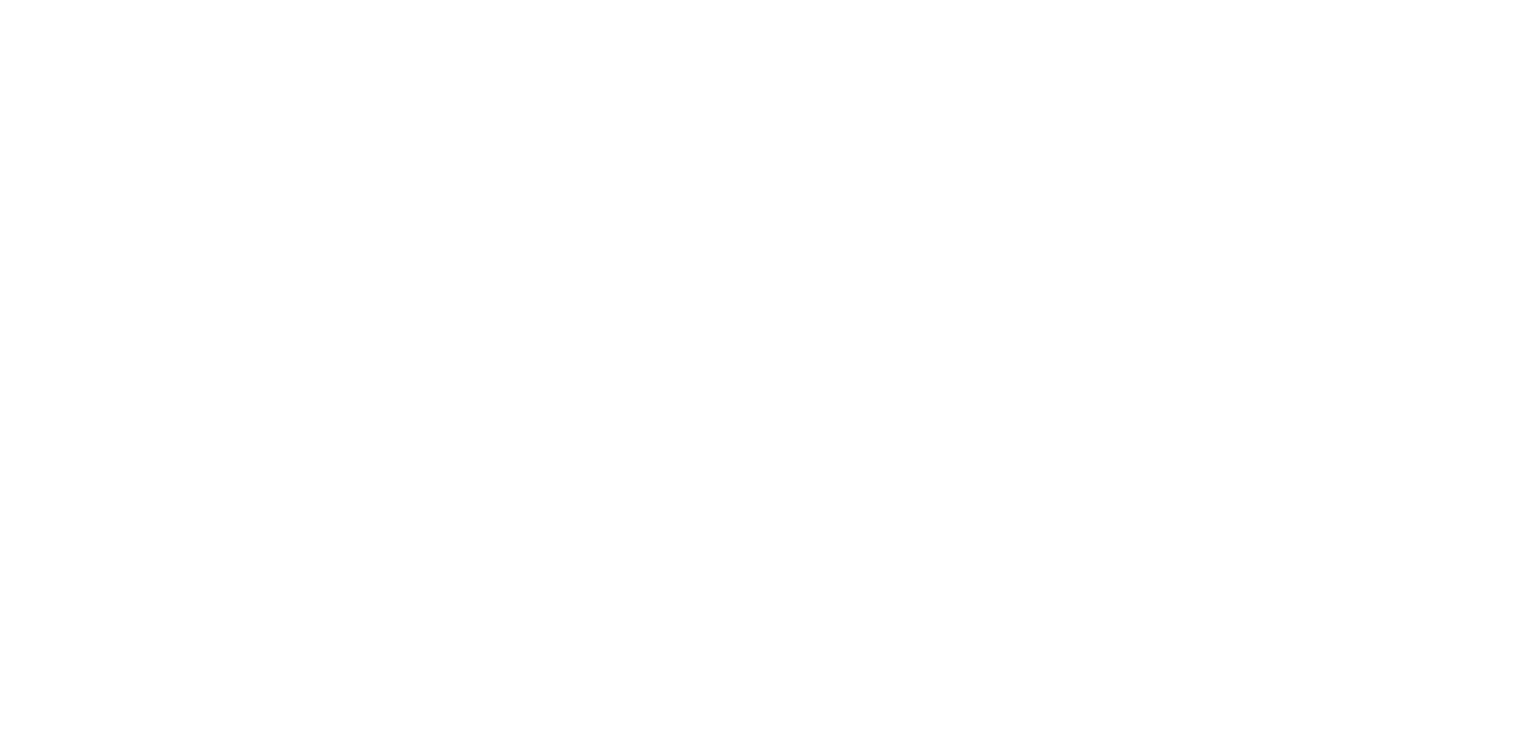 scroll, scrollTop: 0, scrollLeft: 0, axis: both 